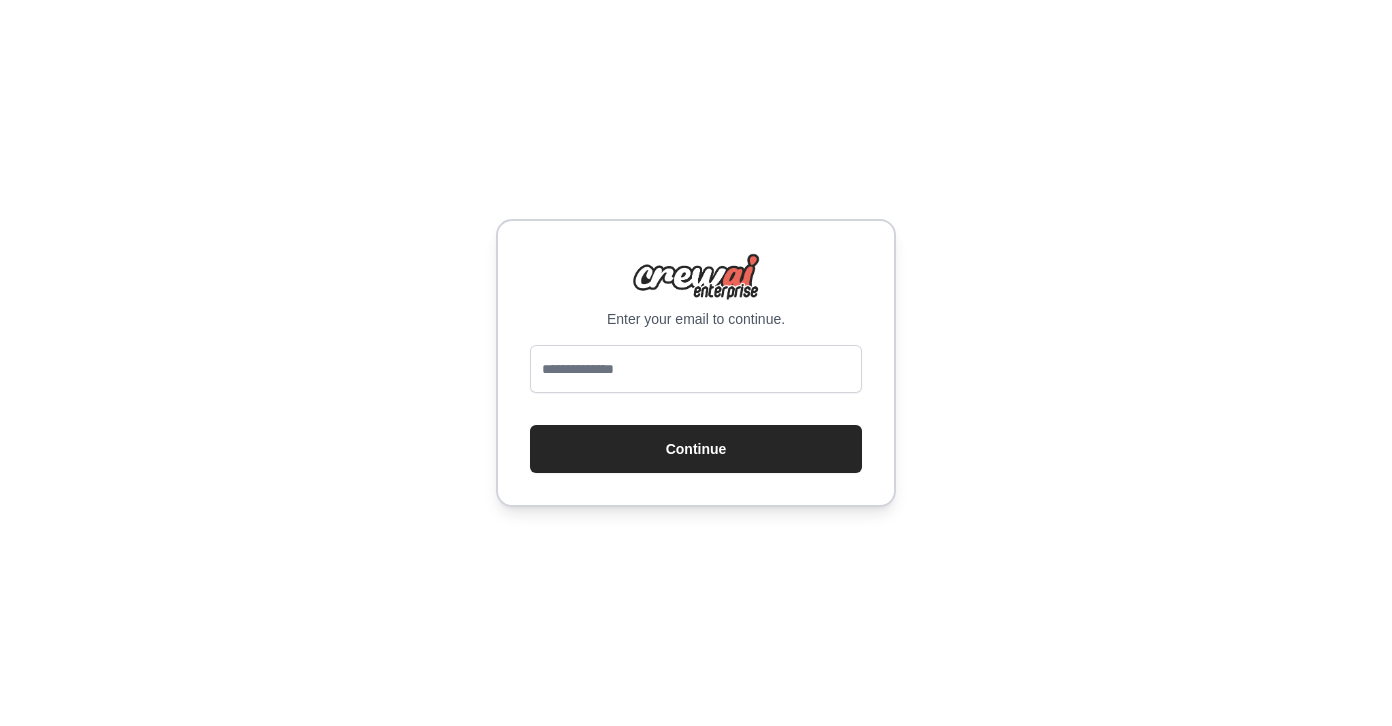 scroll, scrollTop: 0, scrollLeft: 0, axis: both 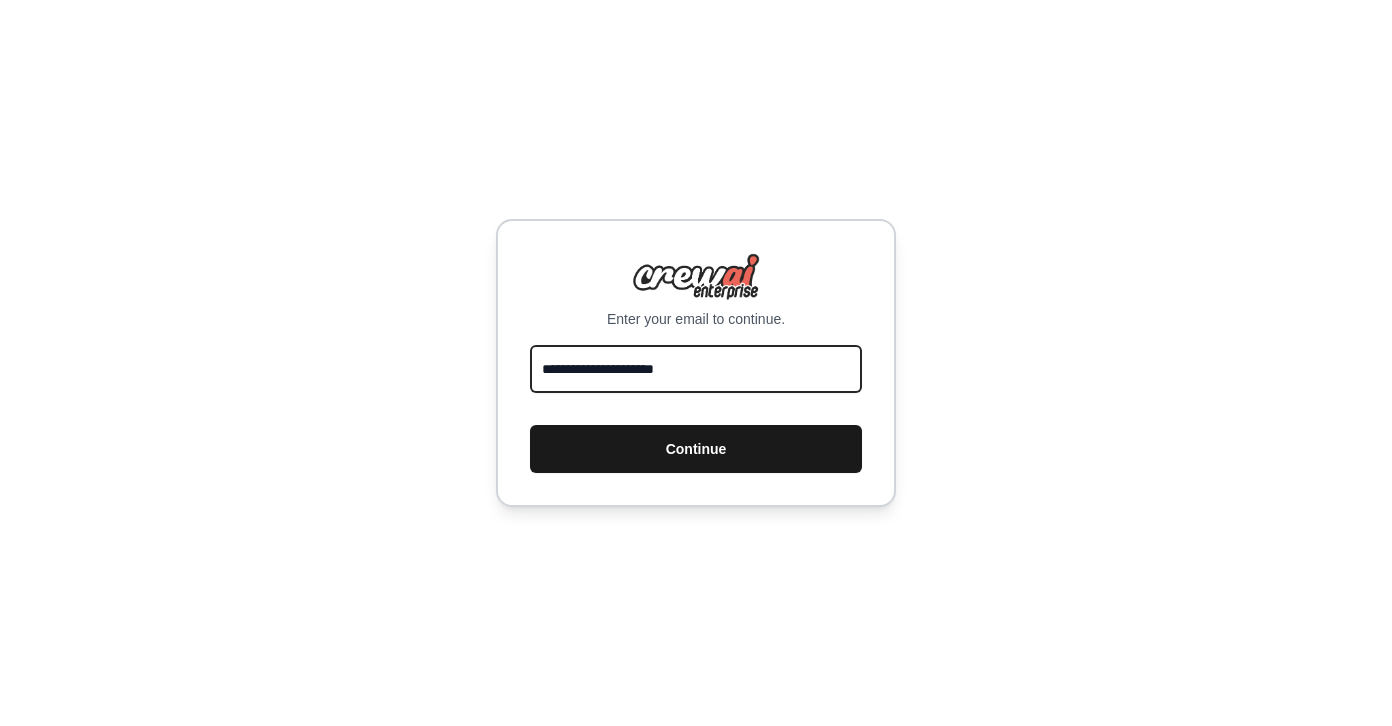 type on "**********" 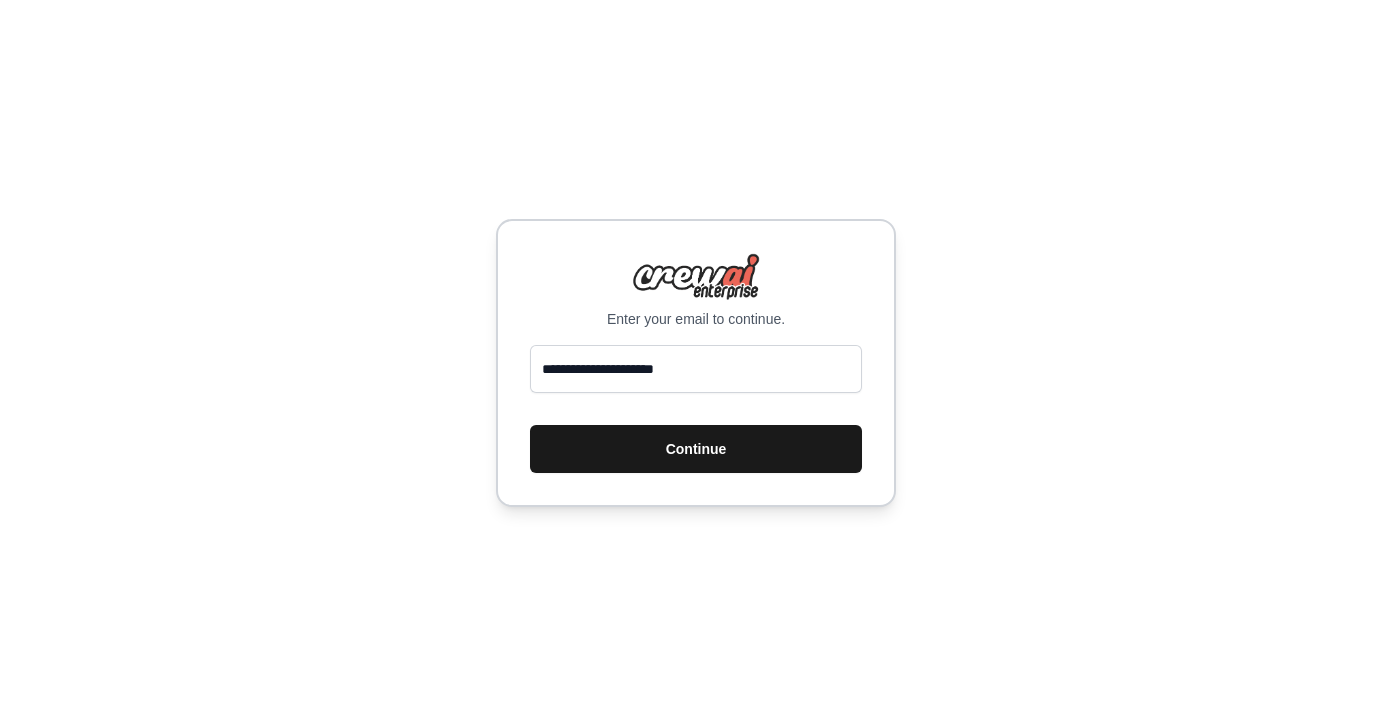 click on "Continue" at bounding box center [696, 449] 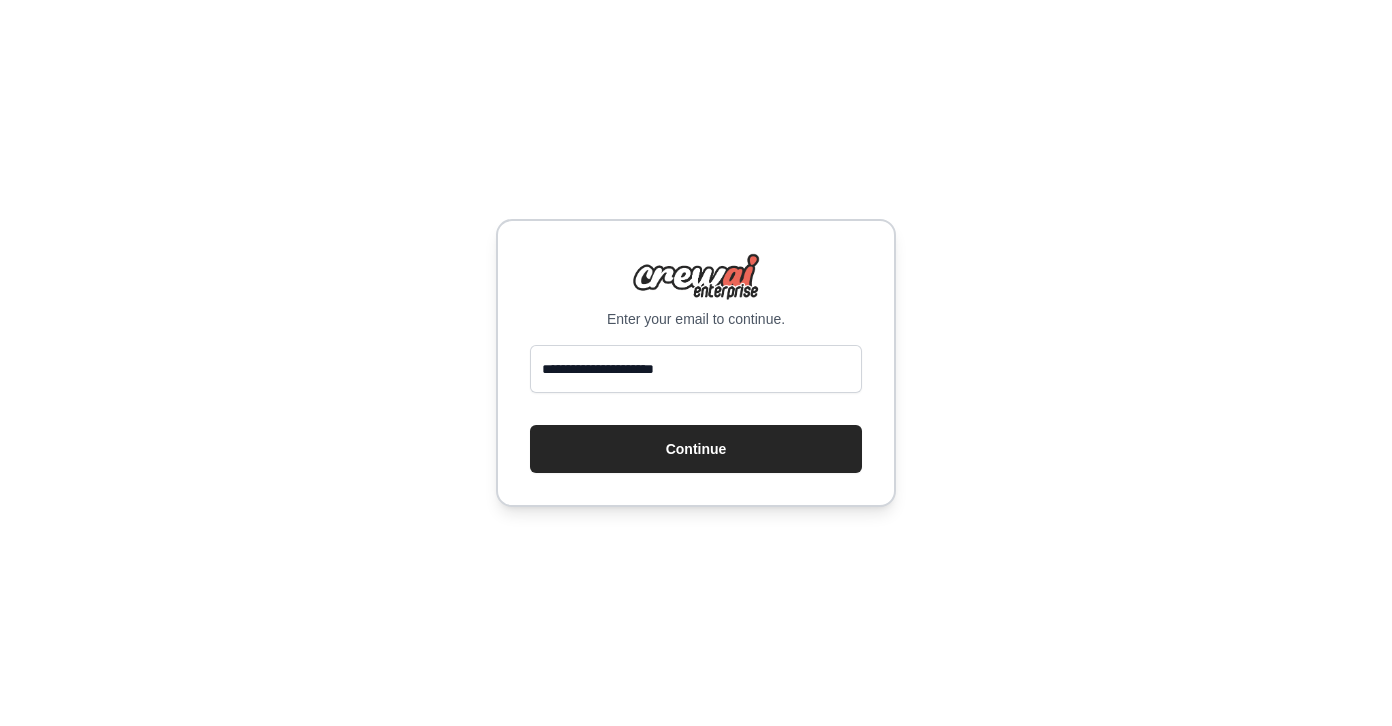 scroll, scrollTop: 0, scrollLeft: 0, axis: both 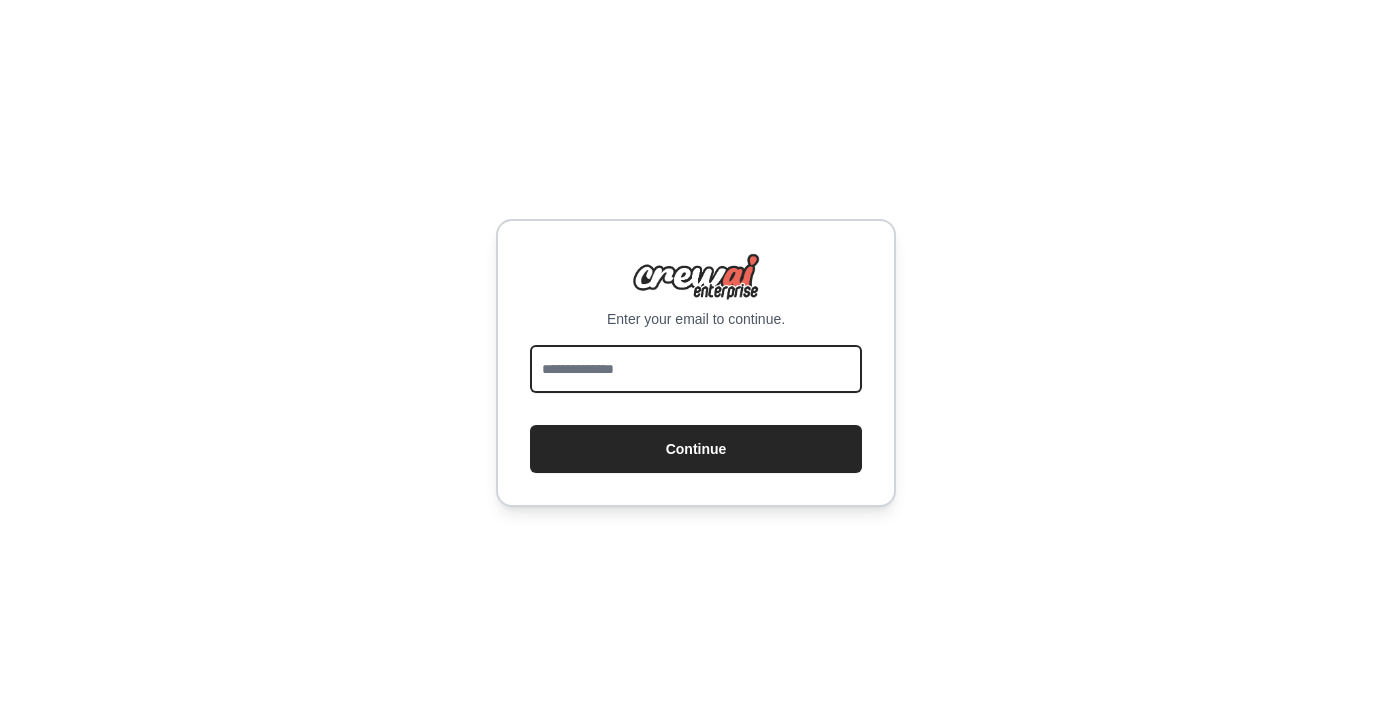 click at bounding box center (696, 369) 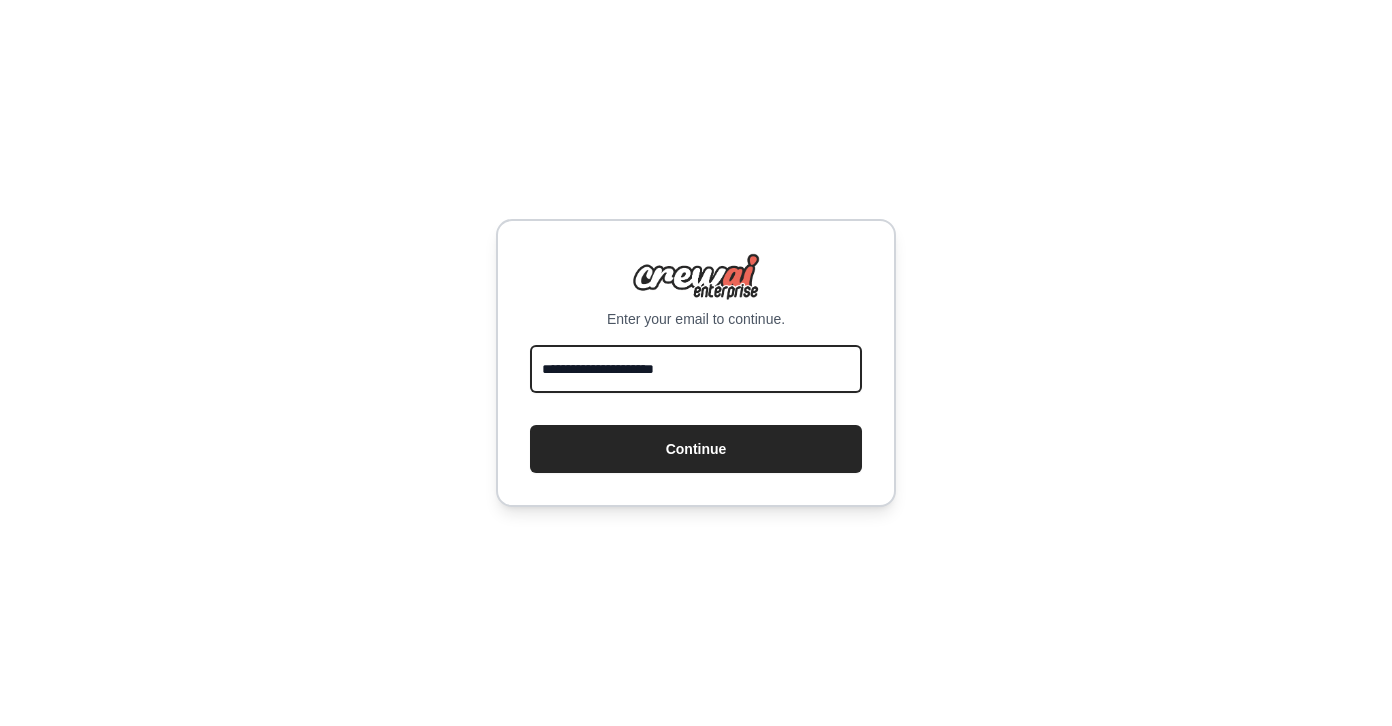 type on "**********" 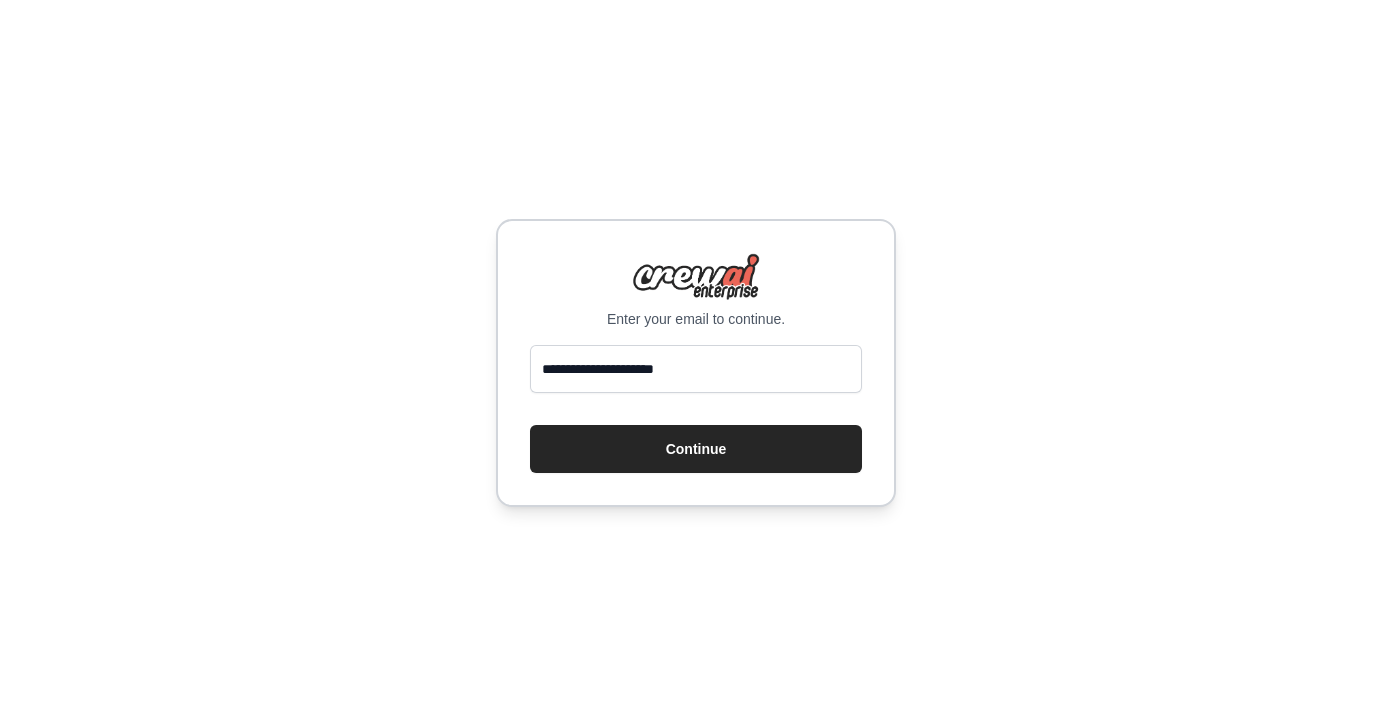 click on "**********" at bounding box center (696, 363) 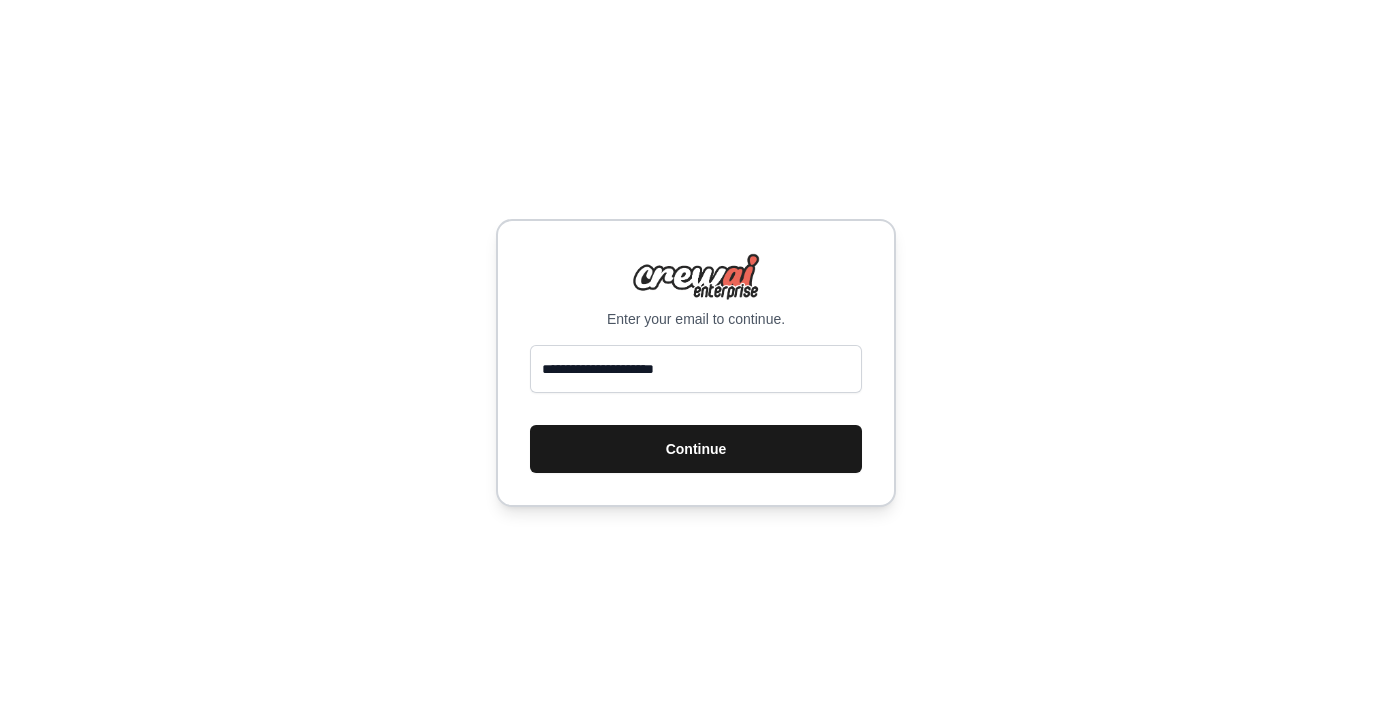 click on "Continue" at bounding box center (696, 449) 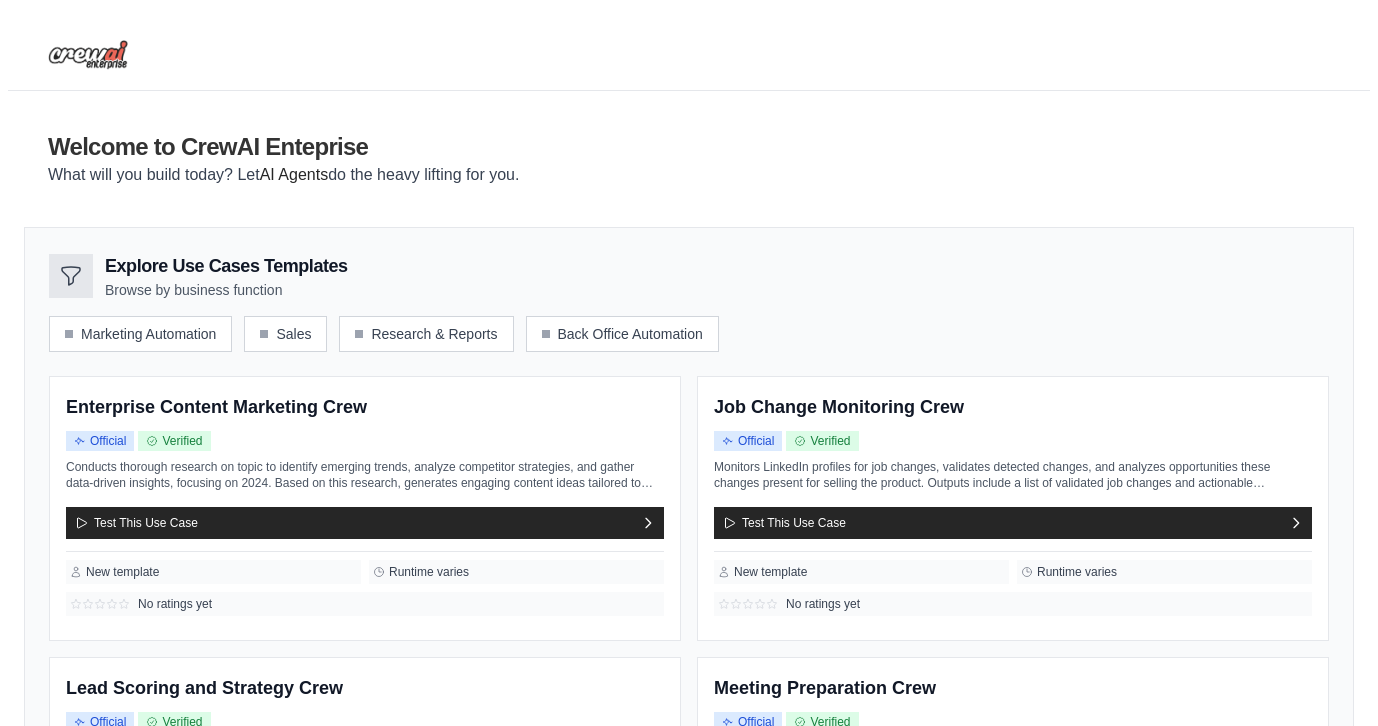 scroll, scrollTop: 0, scrollLeft: 0, axis: both 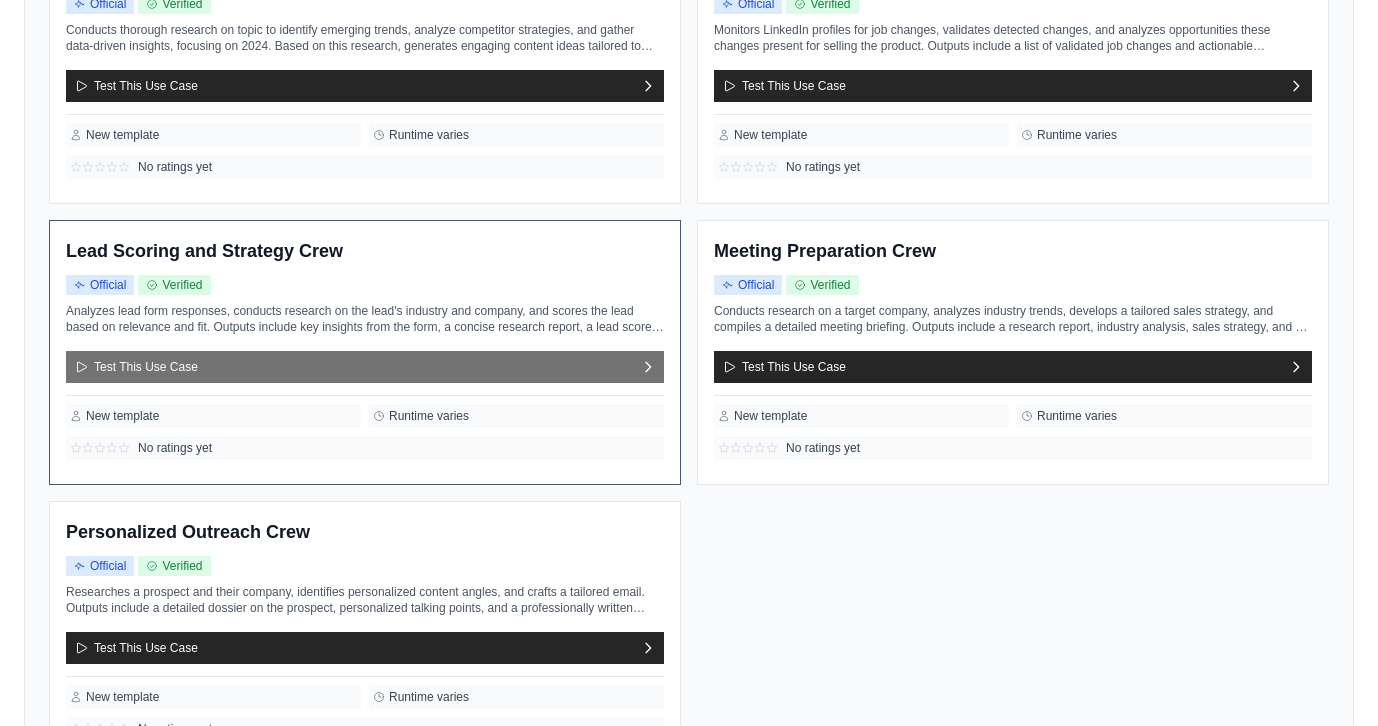 click on "Test This Use Case" at bounding box center (365, 367) 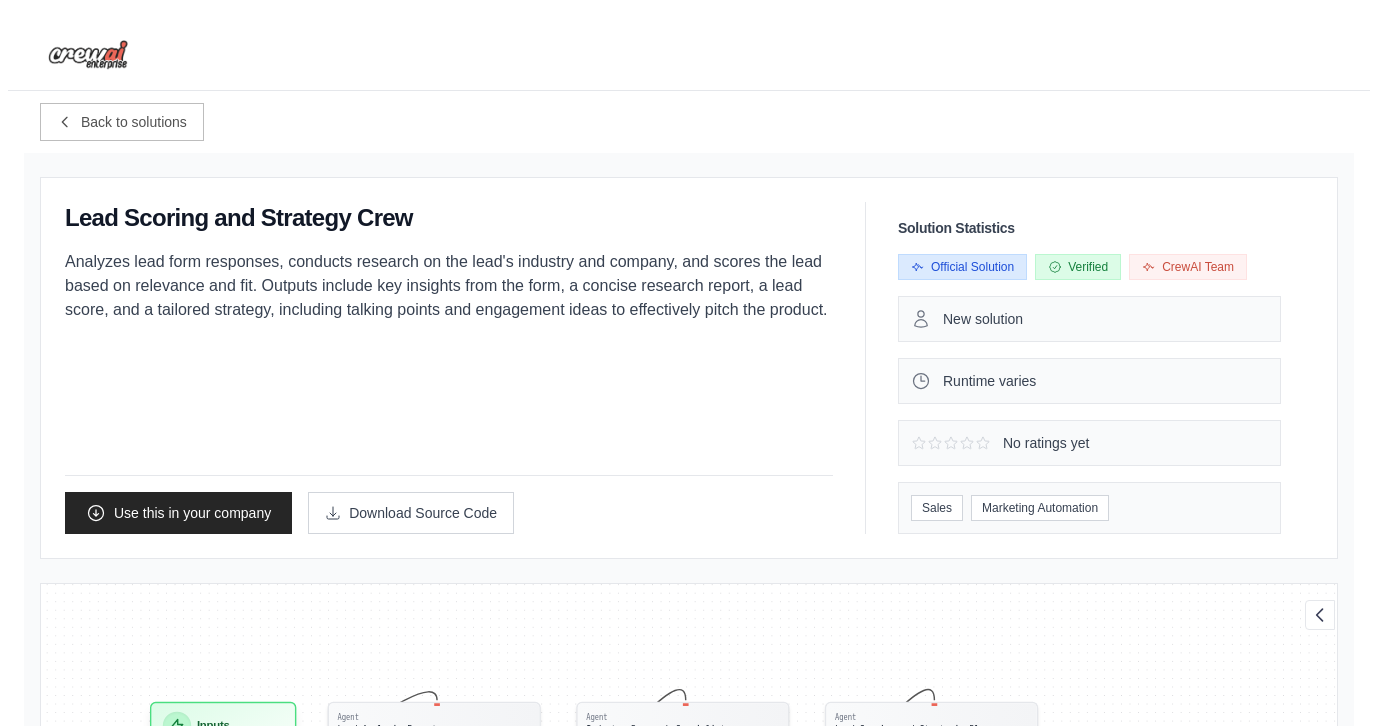 scroll, scrollTop: 26, scrollLeft: 0, axis: vertical 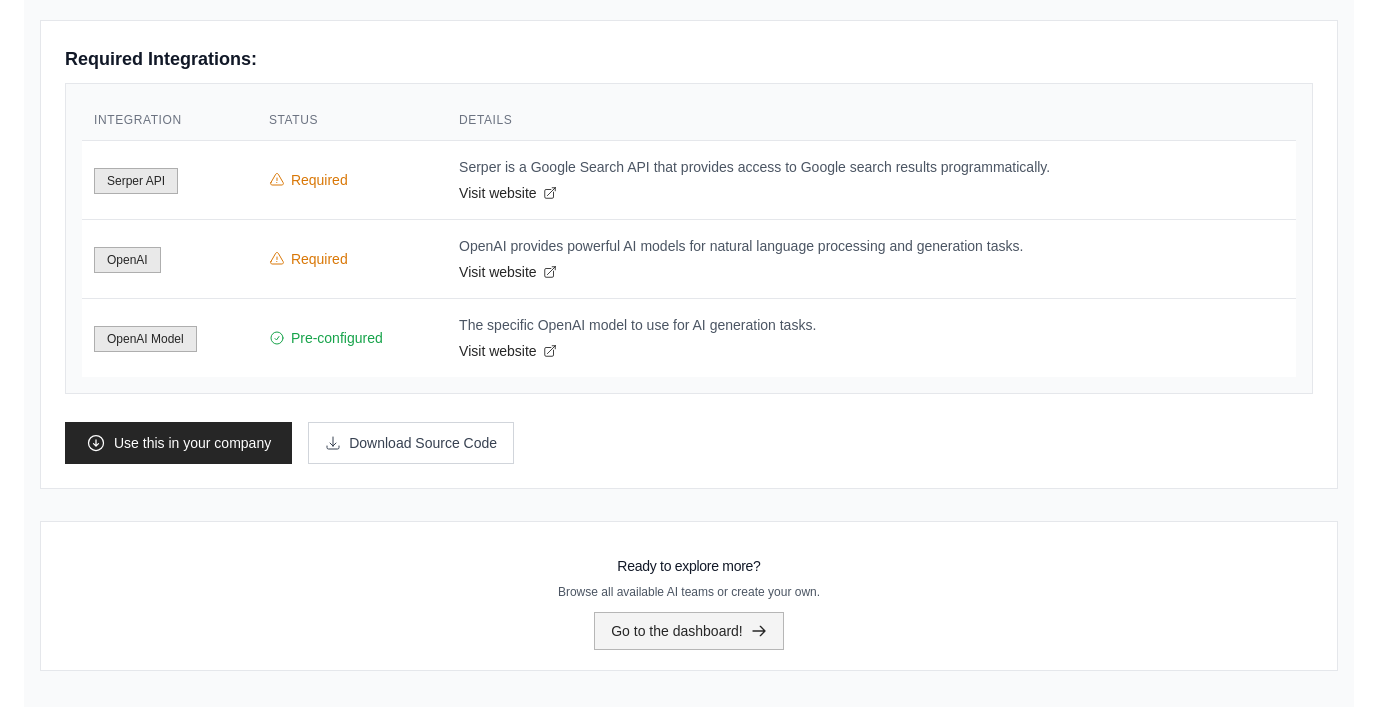 click on "Go to the dashboard!" at bounding box center (689, 631) 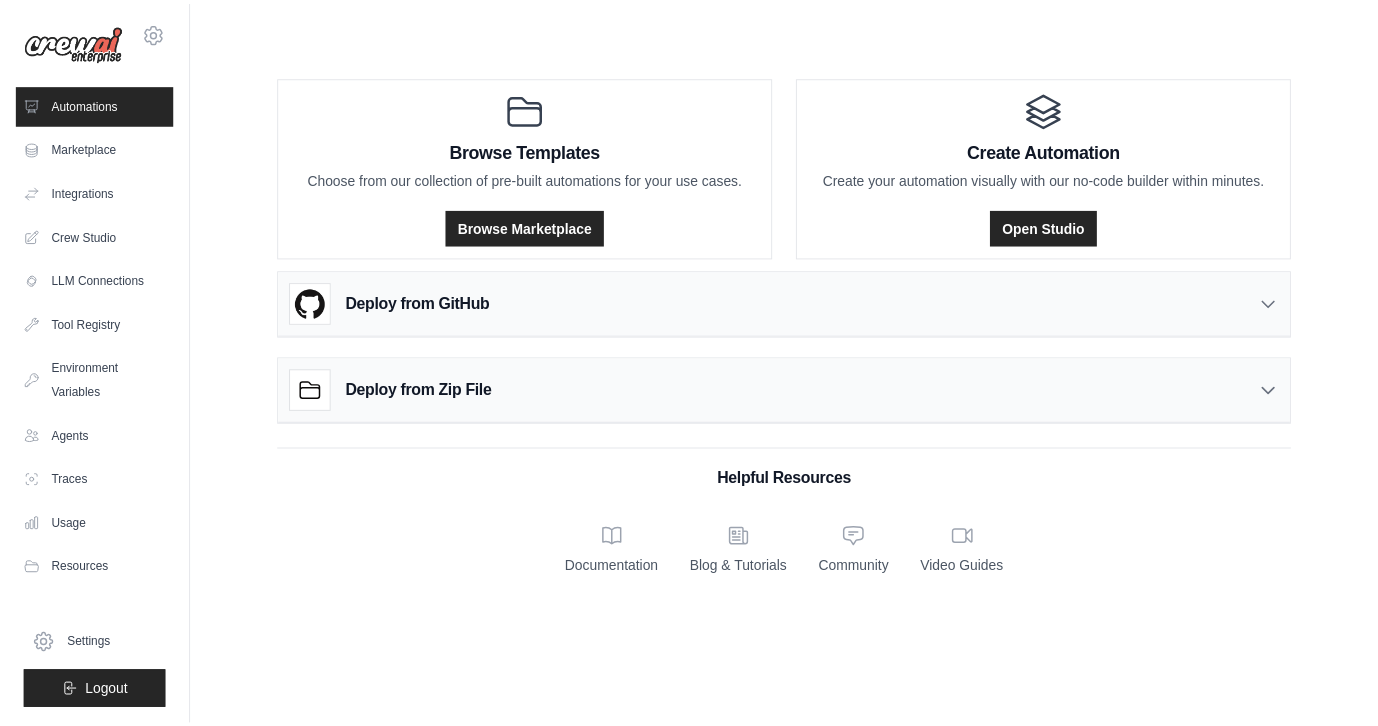 scroll, scrollTop: 0, scrollLeft: 0, axis: both 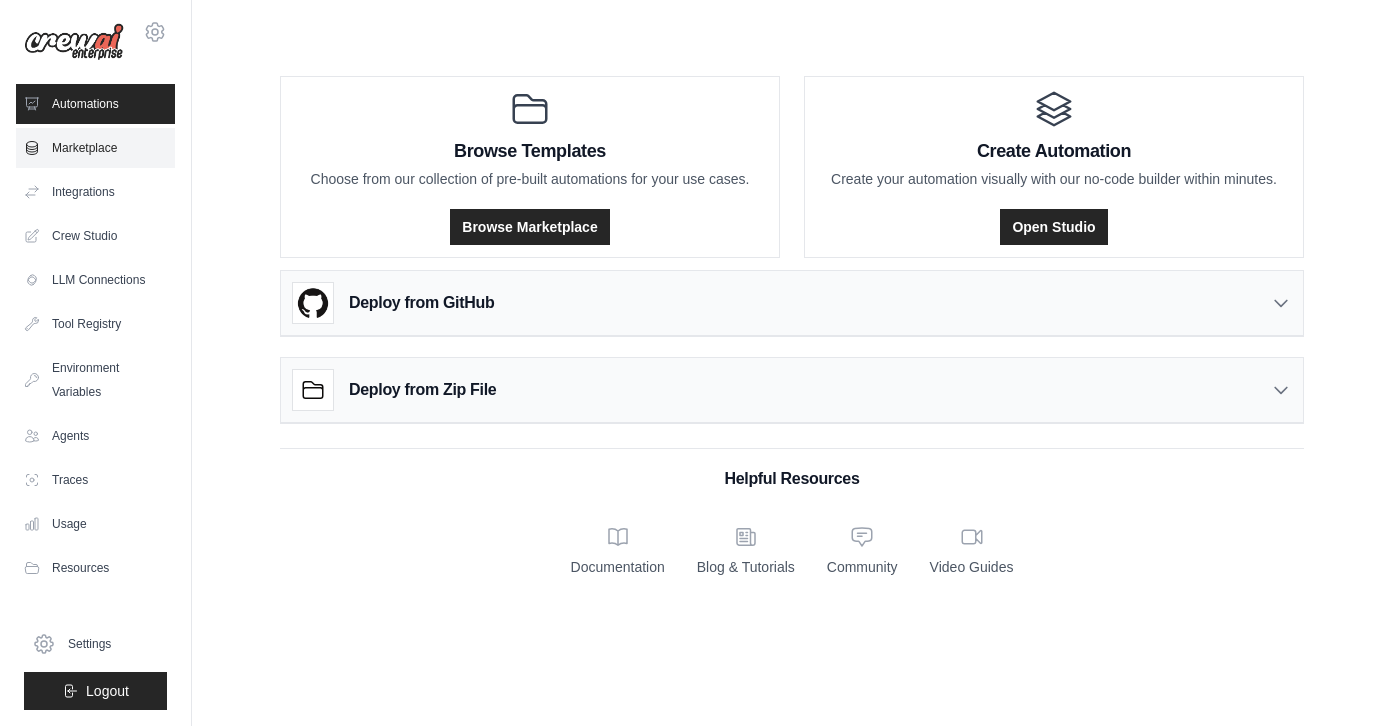 click on "Marketplace" at bounding box center (95, 148) 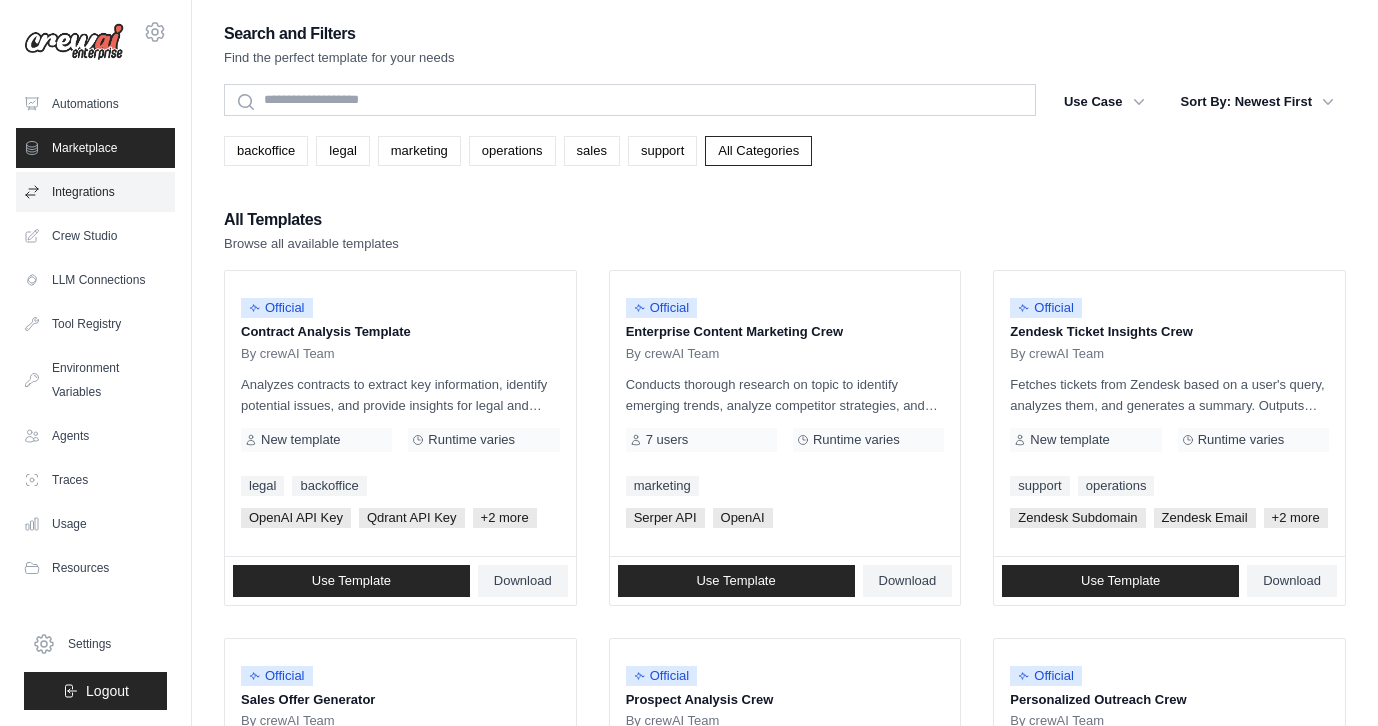 click on "Integrations" at bounding box center (95, 192) 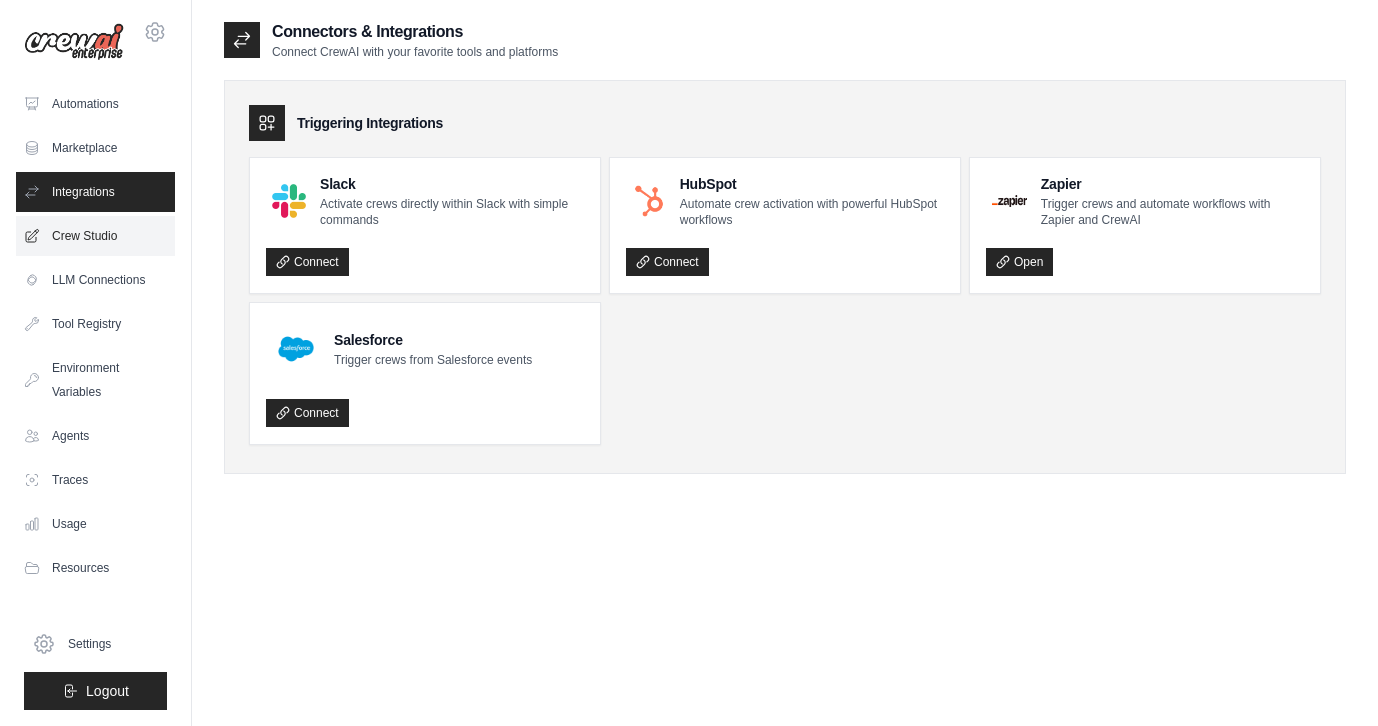 click on "Crew Studio" at bounding box center (95, 236) 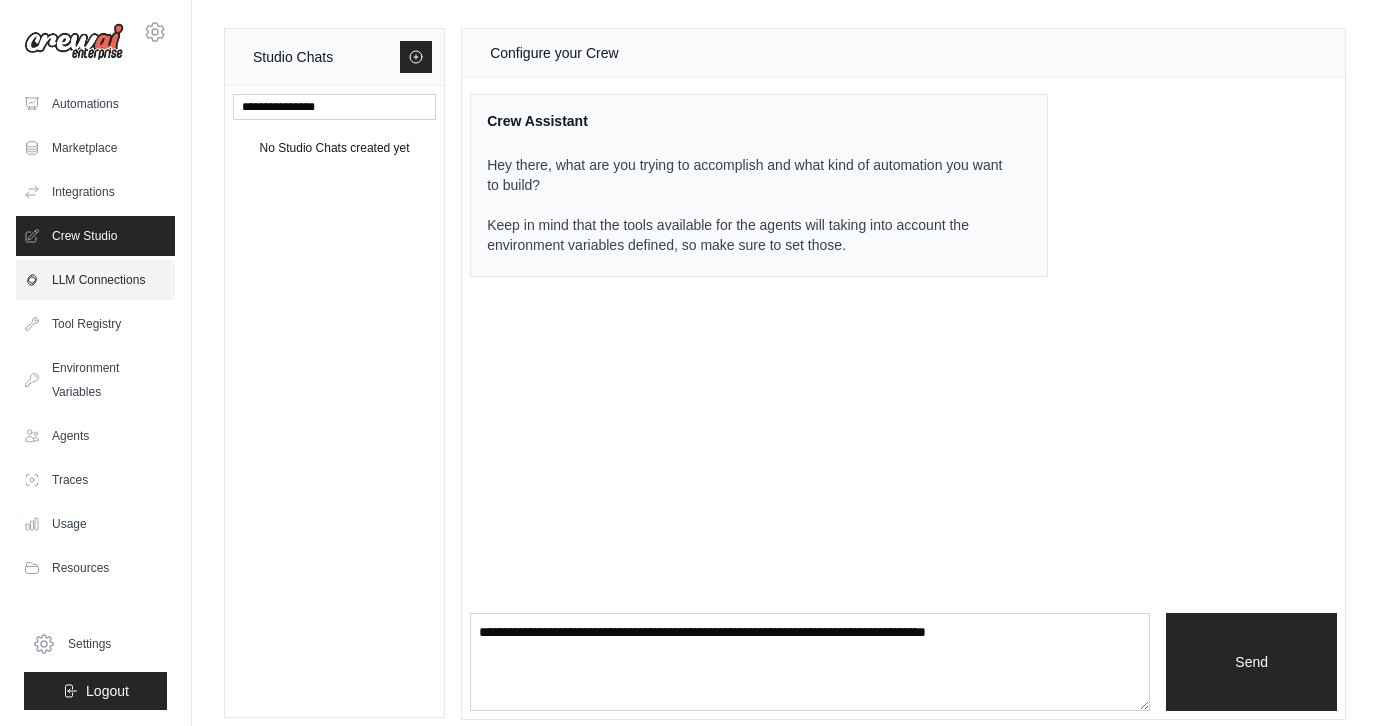 click on "LLM Connections" at bounding box center (95, 280) 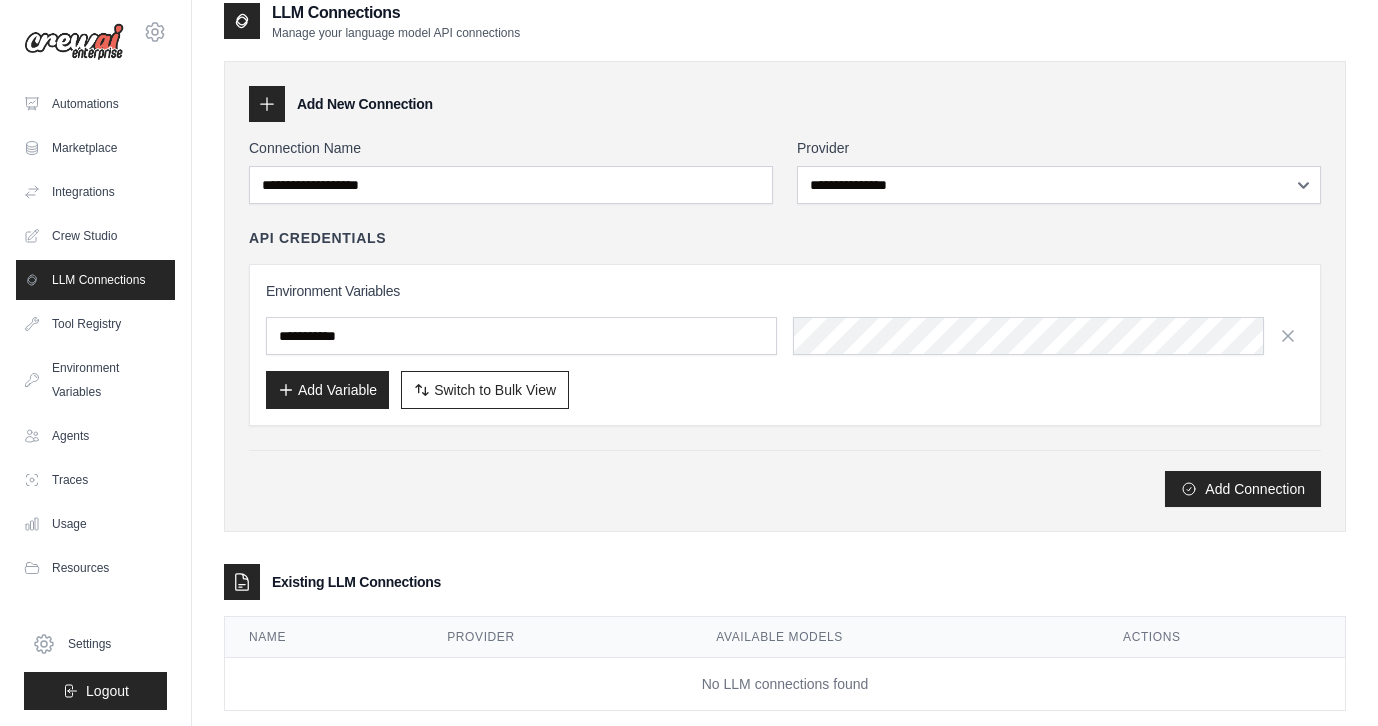 scroll, scrollTop: 17, scrollLeft: 0, axis: vertical 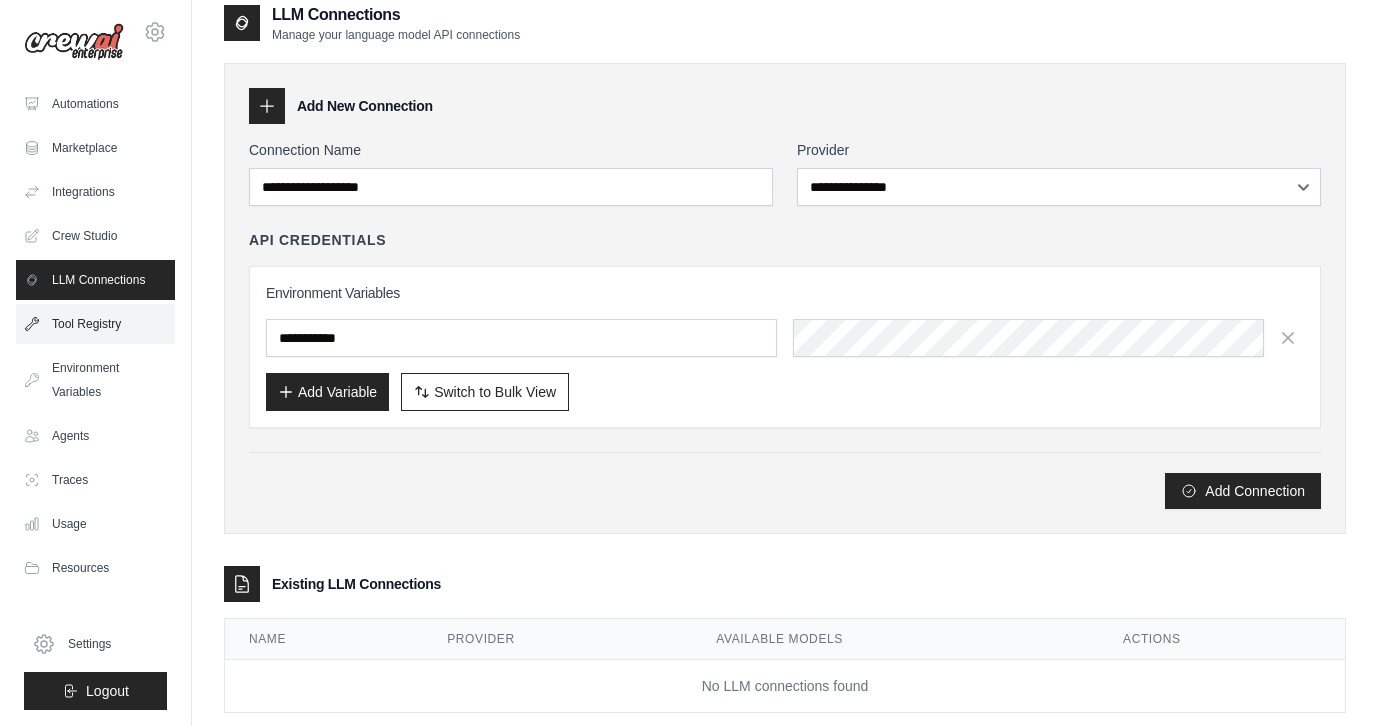 click on "Tool Registry" at bounding box center [95, 324] 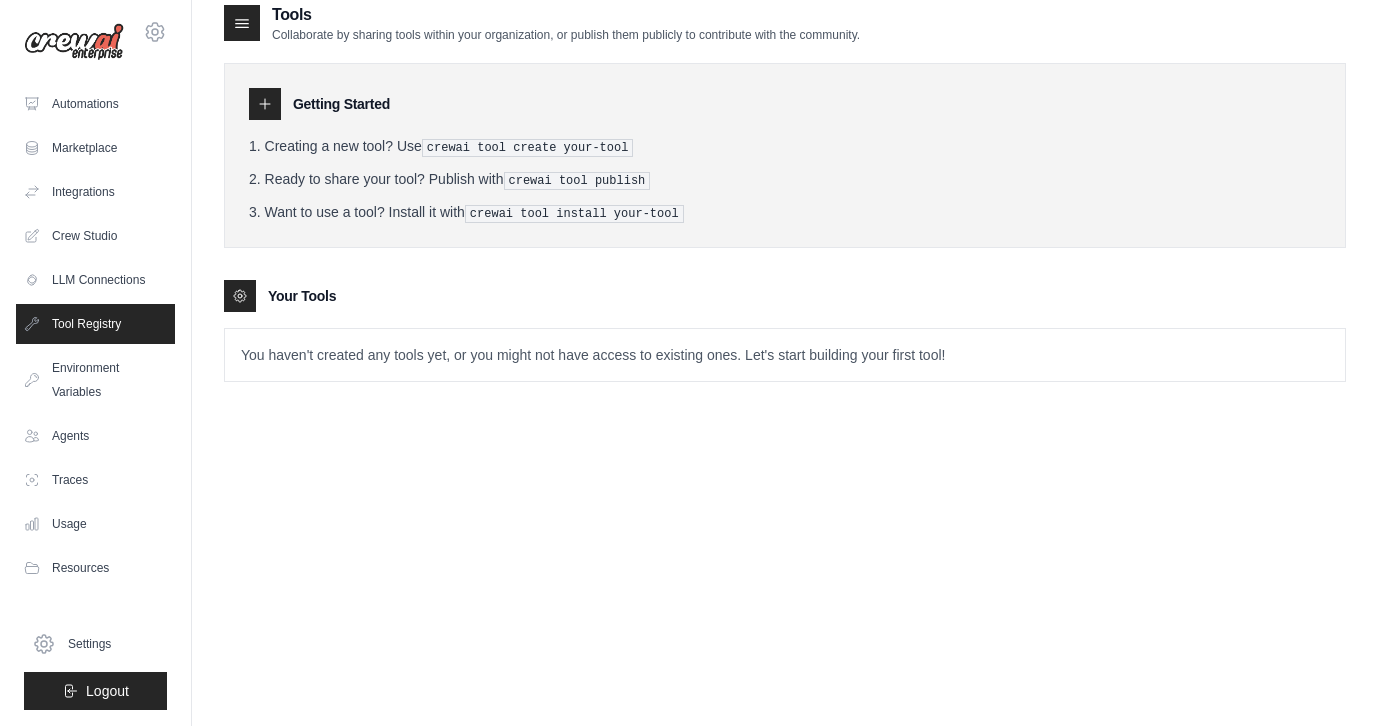 scroll, scrollTop: 0, scrollLeft: 0, axis: both 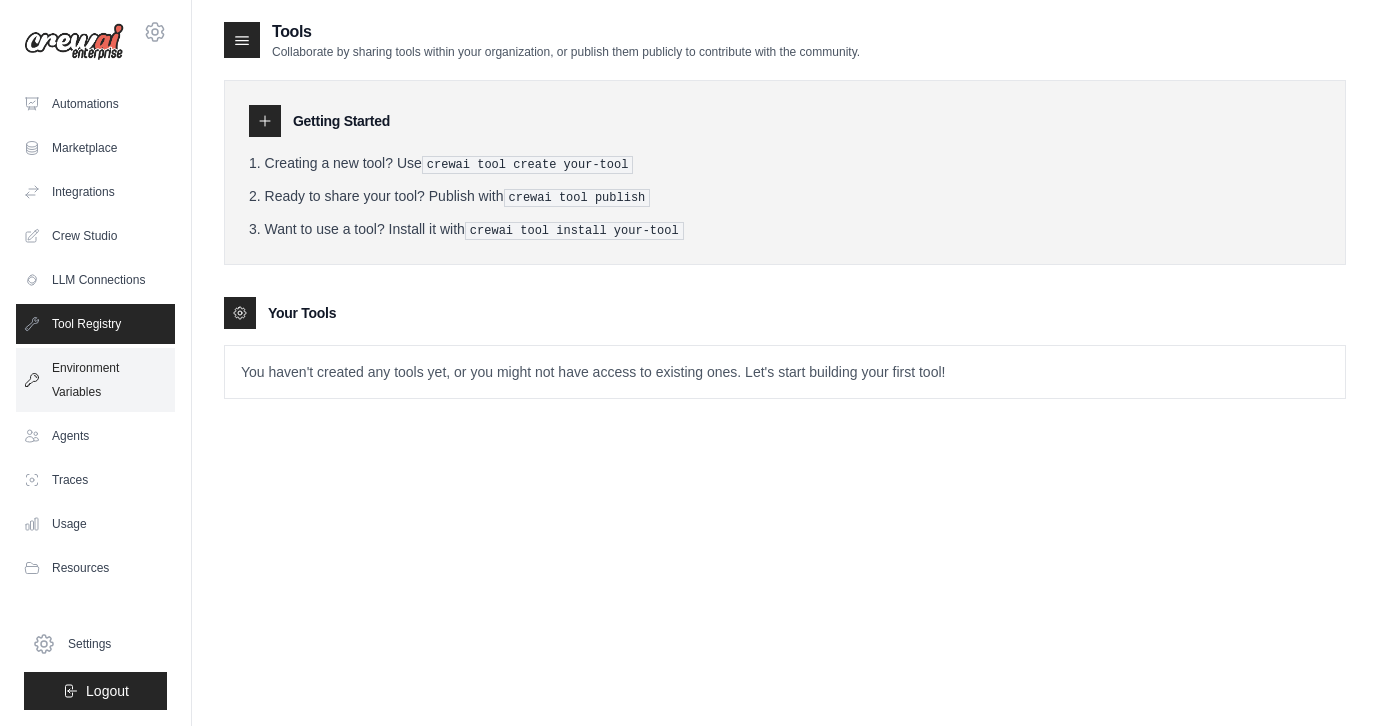 click on "Environment Variables" at bounding box center (95, 380) 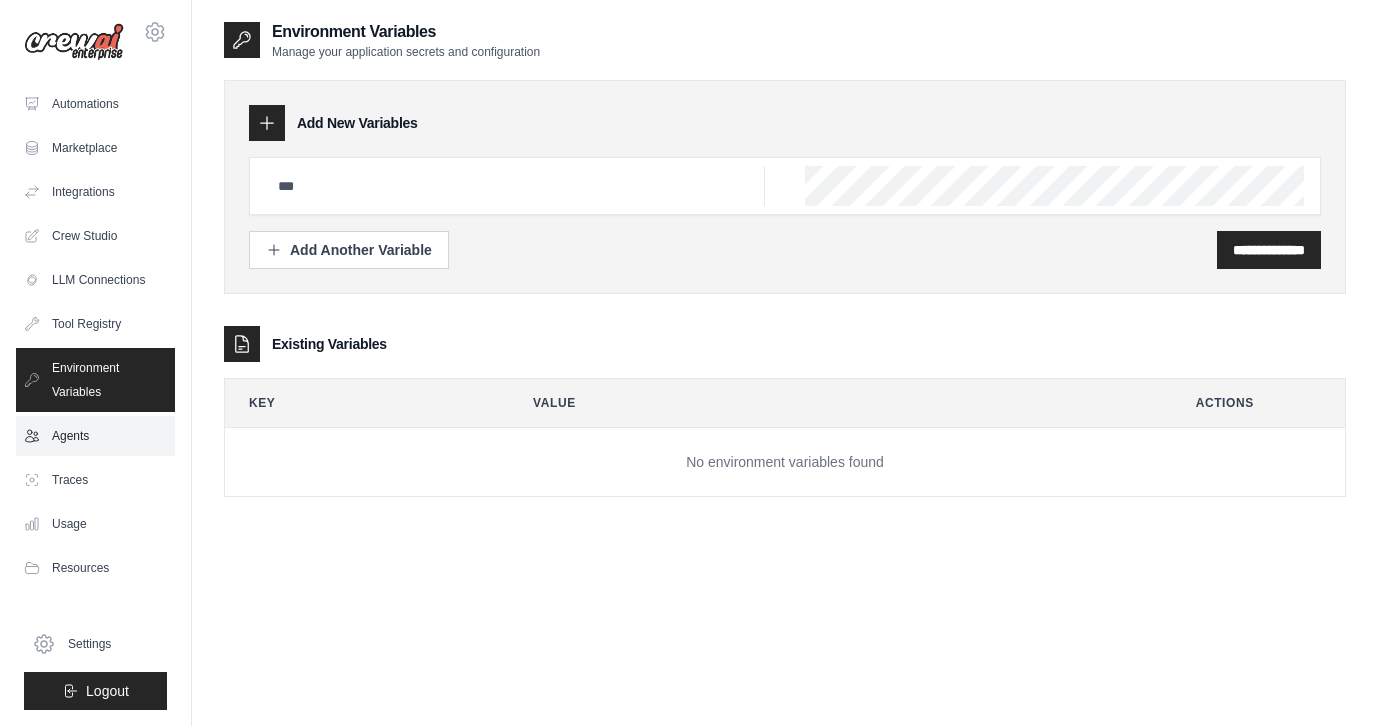 click on "Agents" at bounding box center [95, 436] 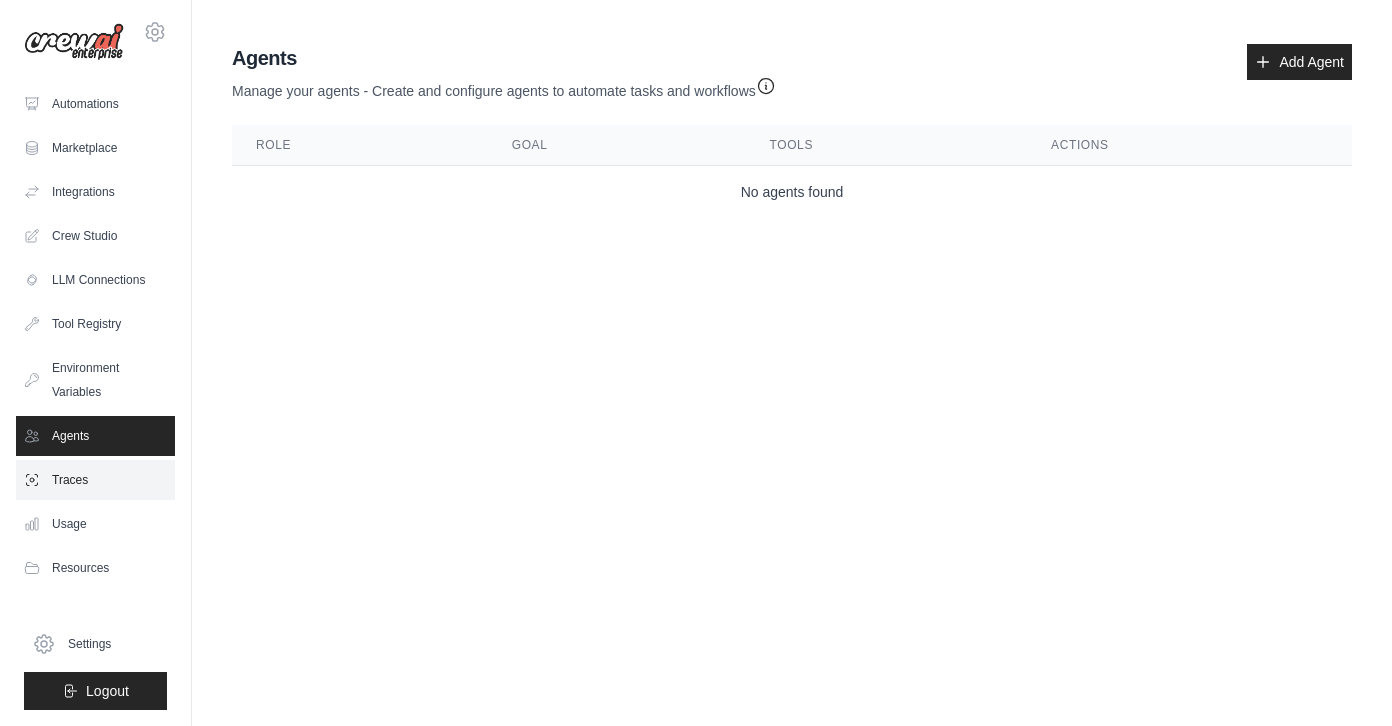 click on "Traces" at bounding box center [95, 480] 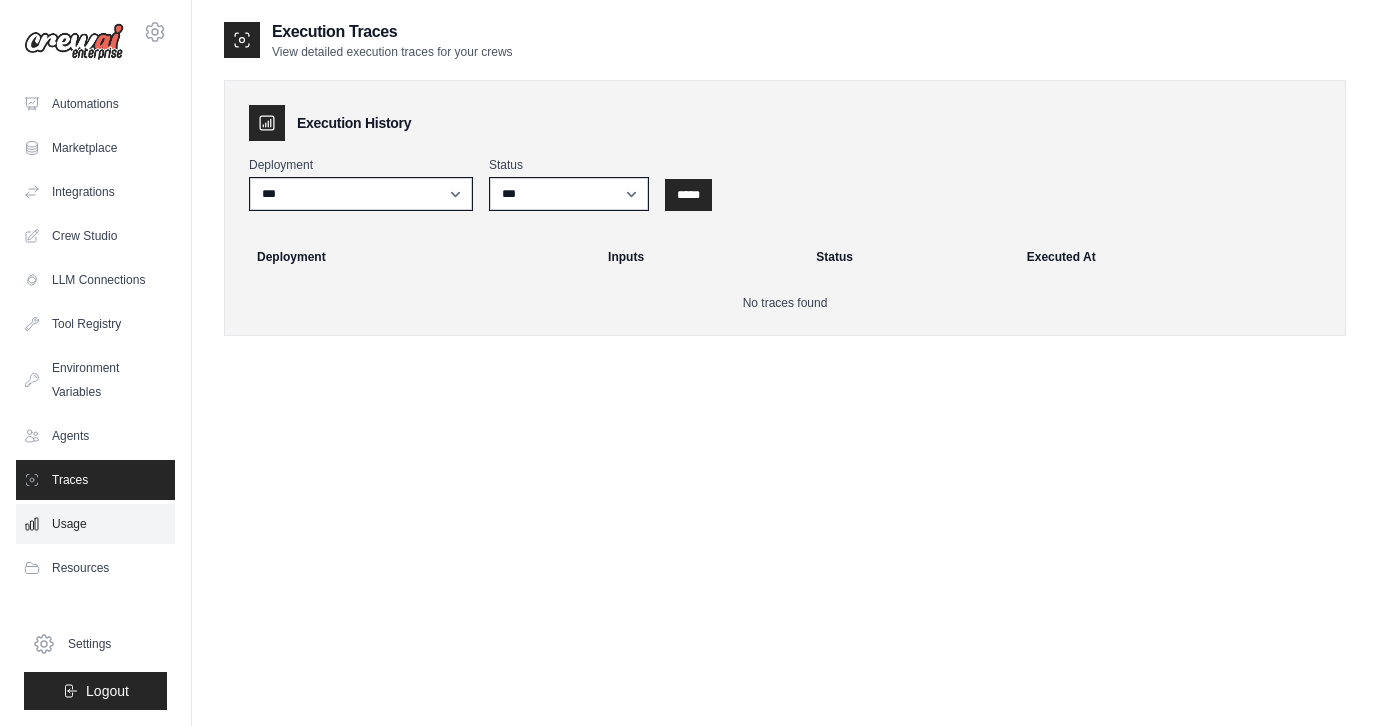 click on "Usage" at bounding box center [95, 524] 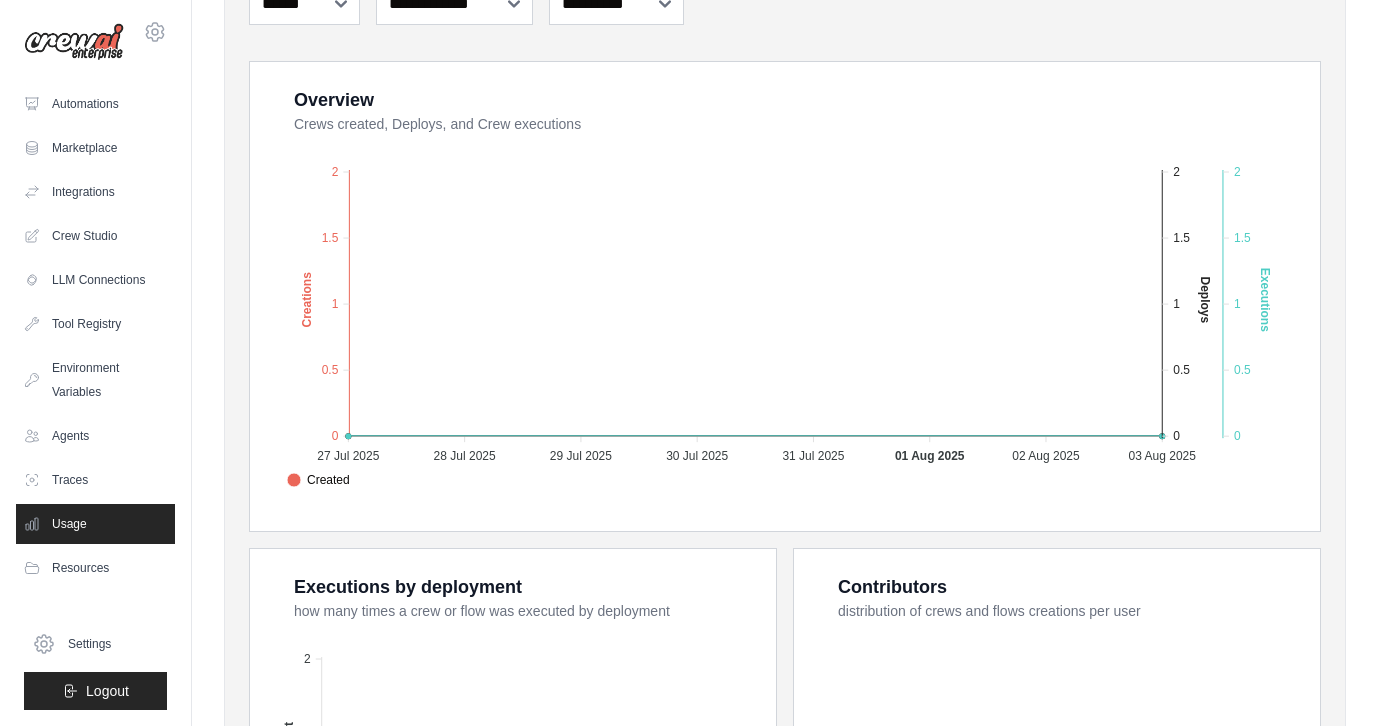 scroll, scrollTop: 320, scrollLeft: 0, axis: vertical 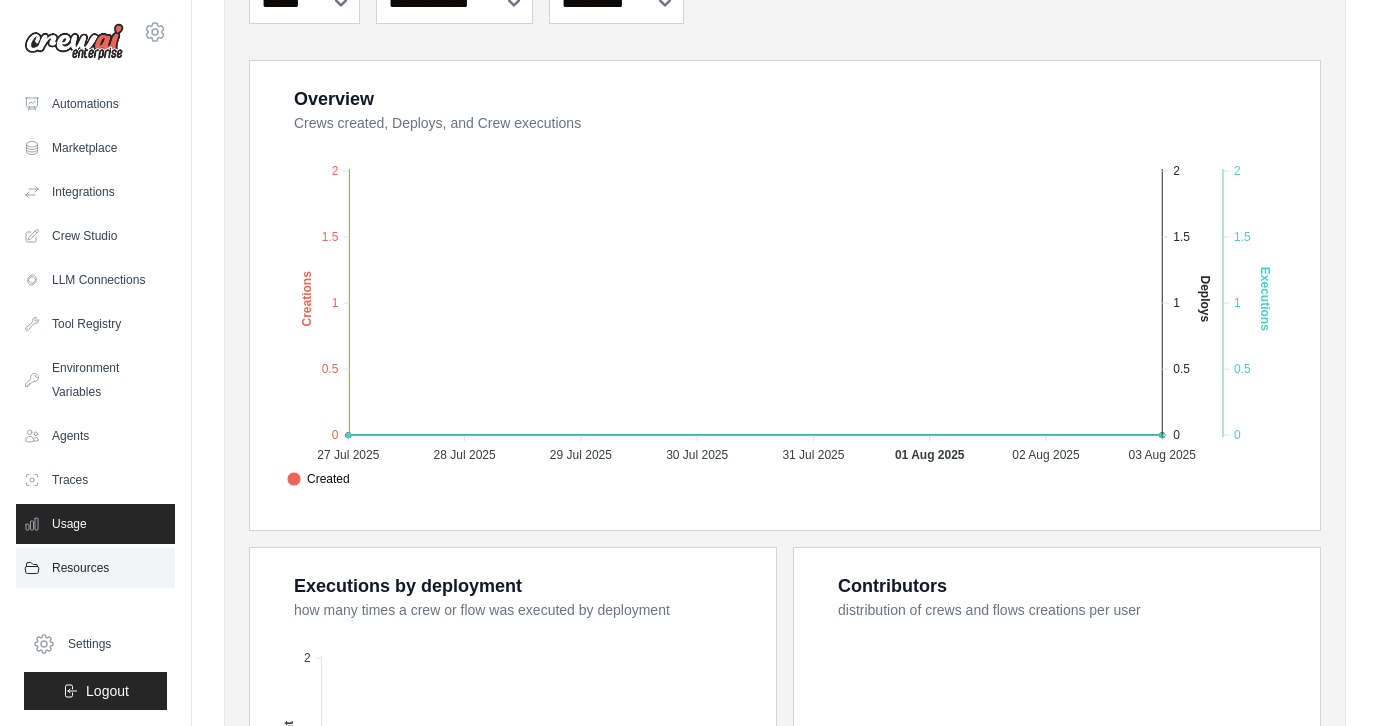 click on "Resources" at bounding box center (95, 568) 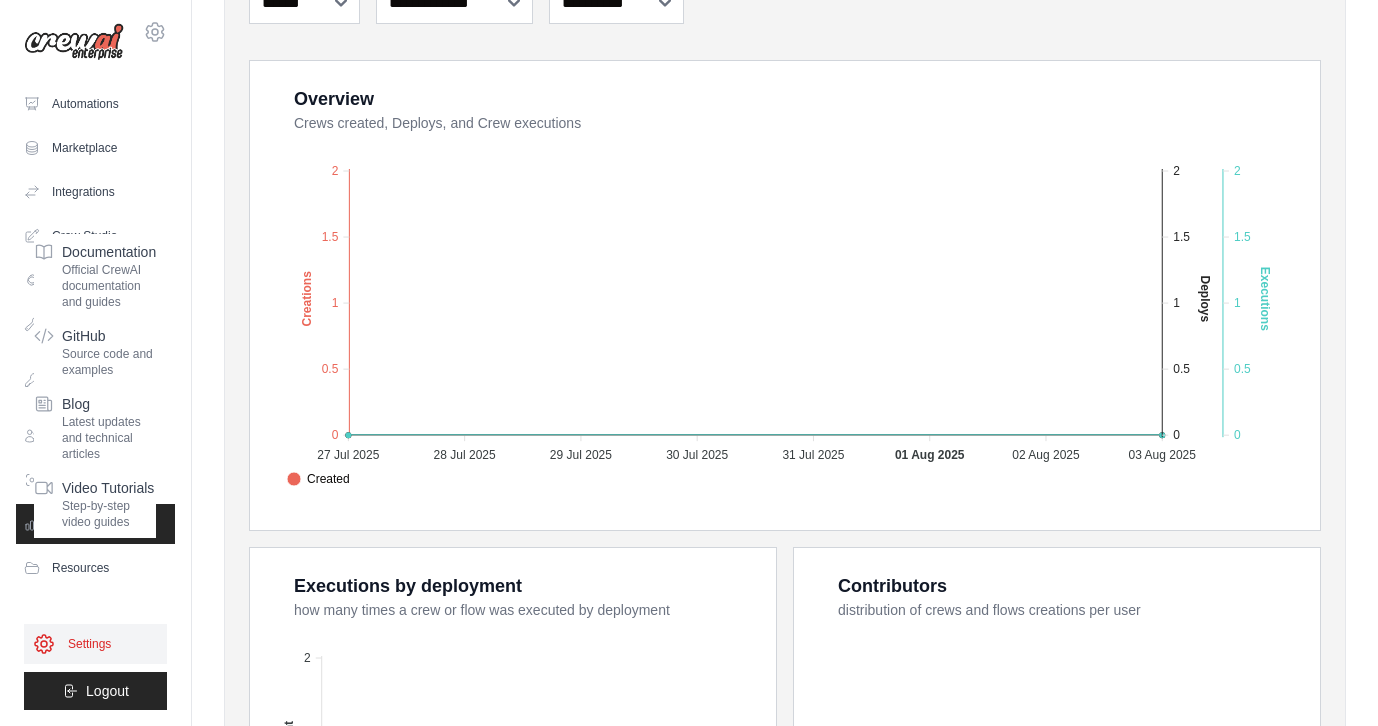 click on "Settings" at bounding box center (95, 644) 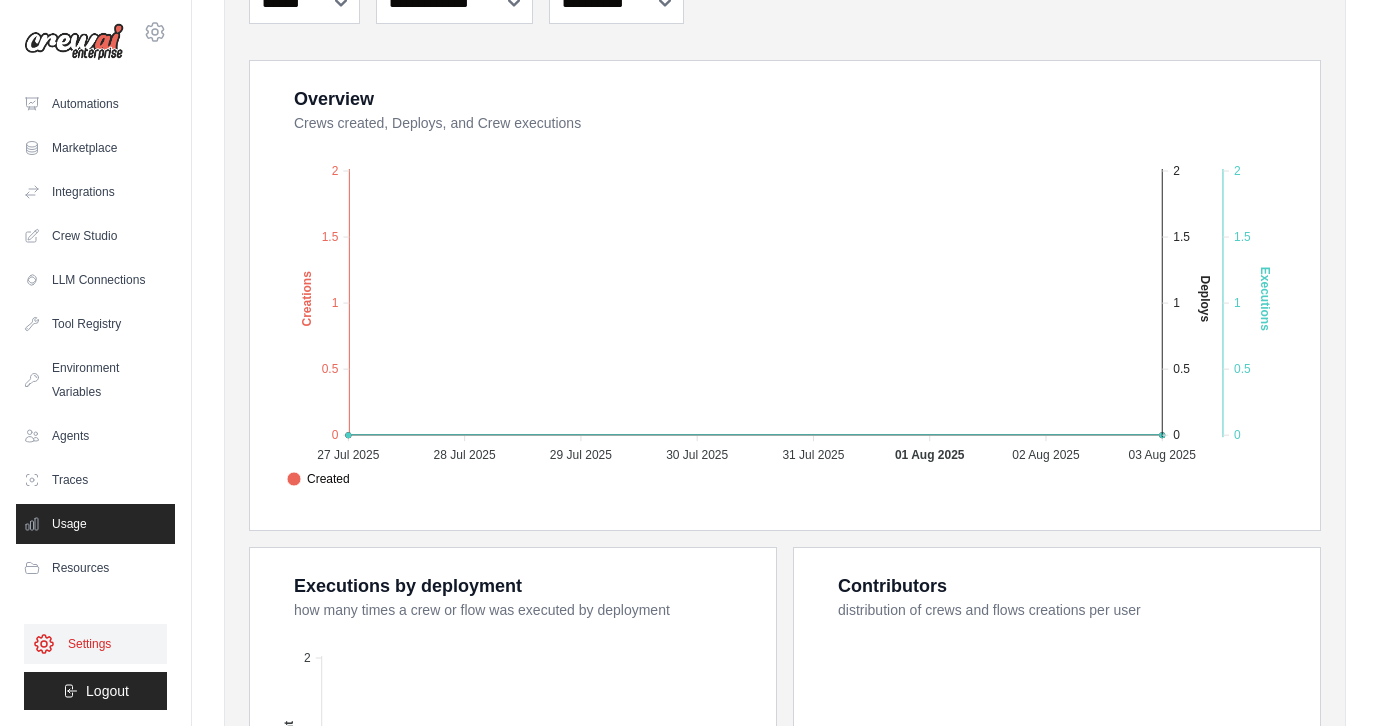 scroll, scrollTop: 0, scrollLeft: 0, axis: both 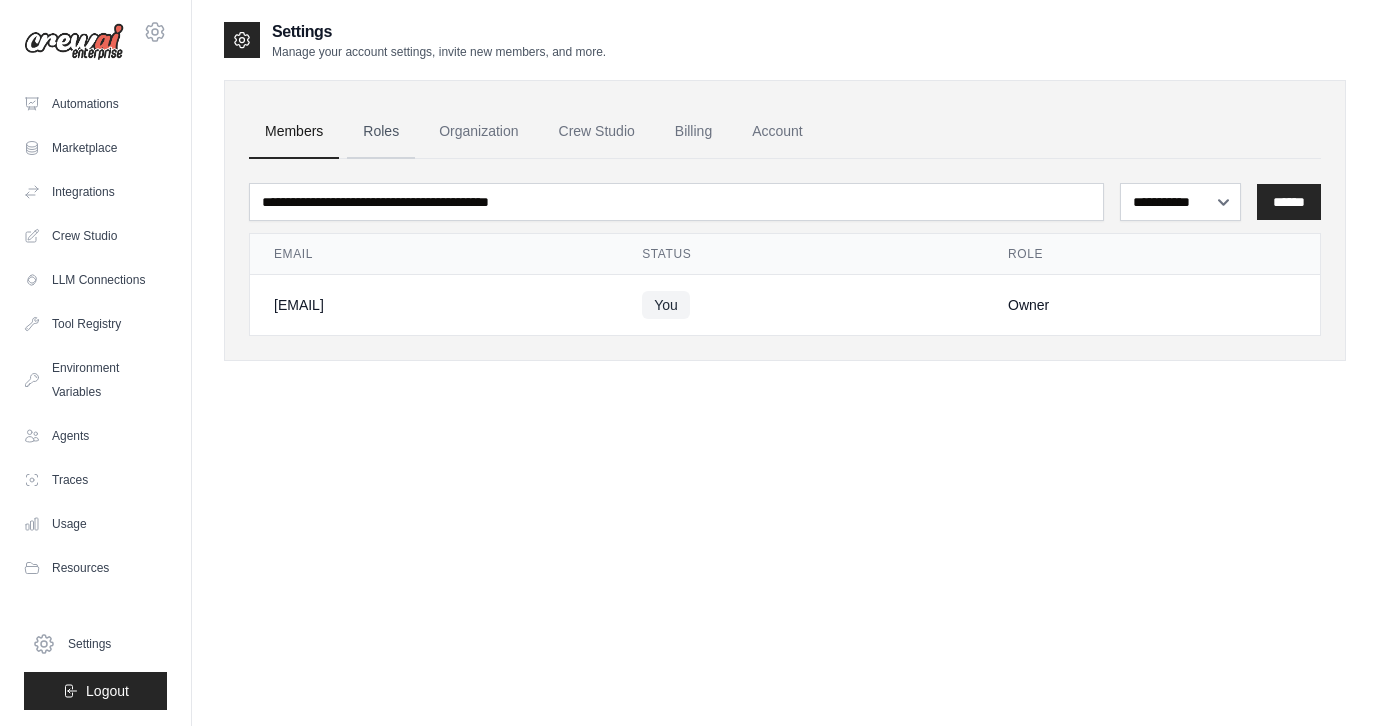 click on "Roles" at bounding box center [381, 132] 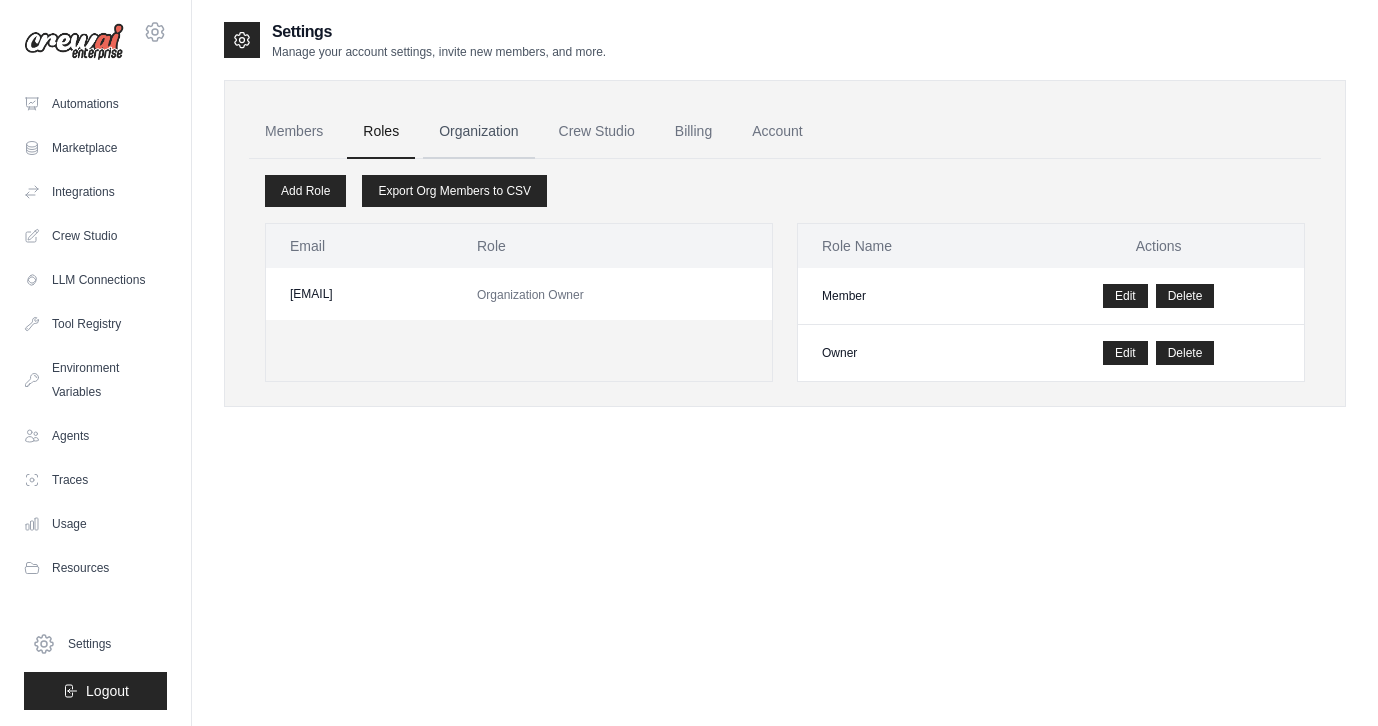 click on "Organization" at bounding box center [478, 132] 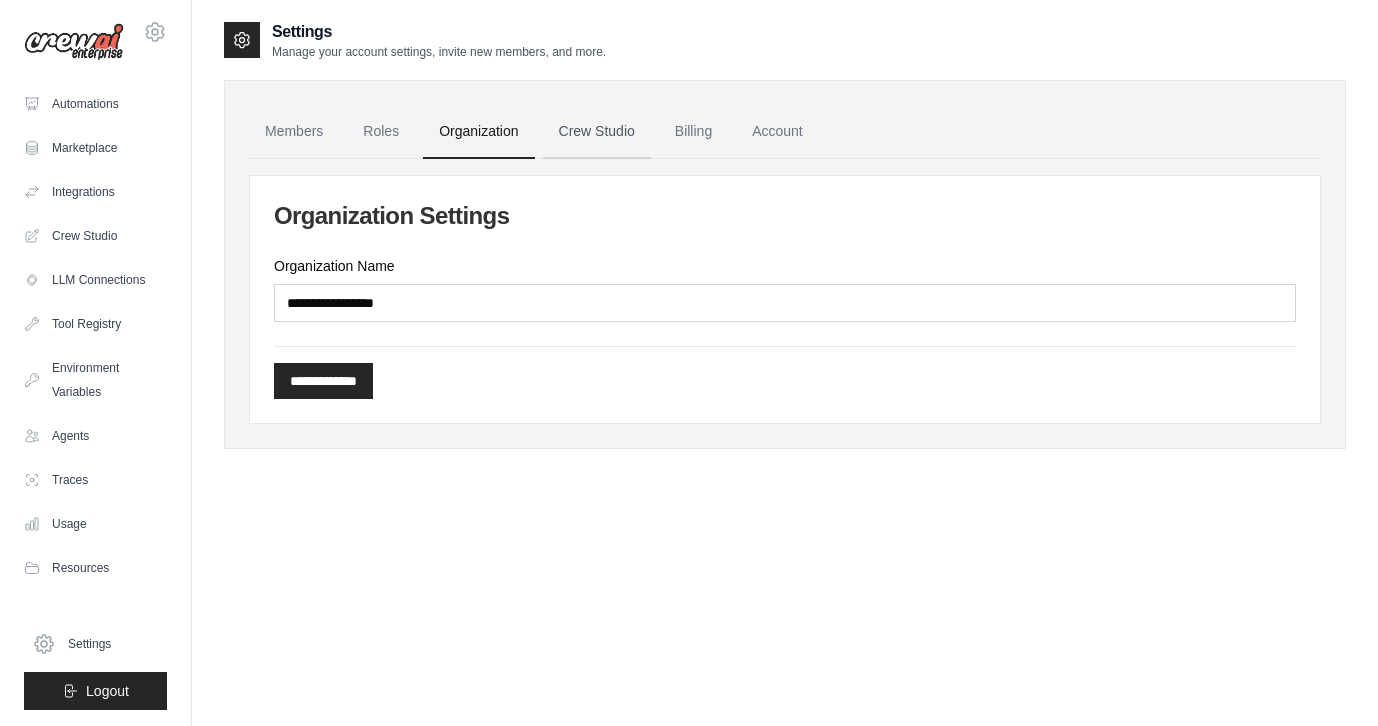 click on "Crew Studio" at bounding box center (597, 132) 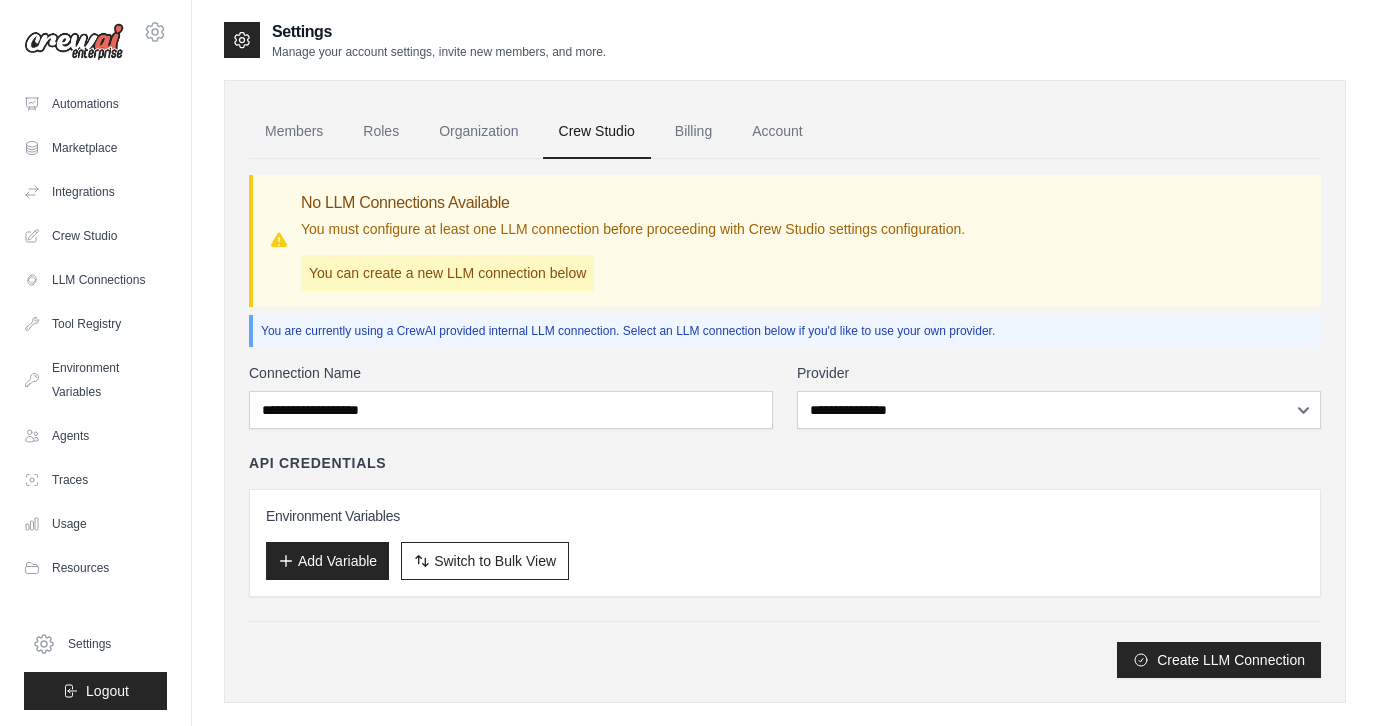 scroll, scrollTop: 0, scrollLeft: 0, axis: both 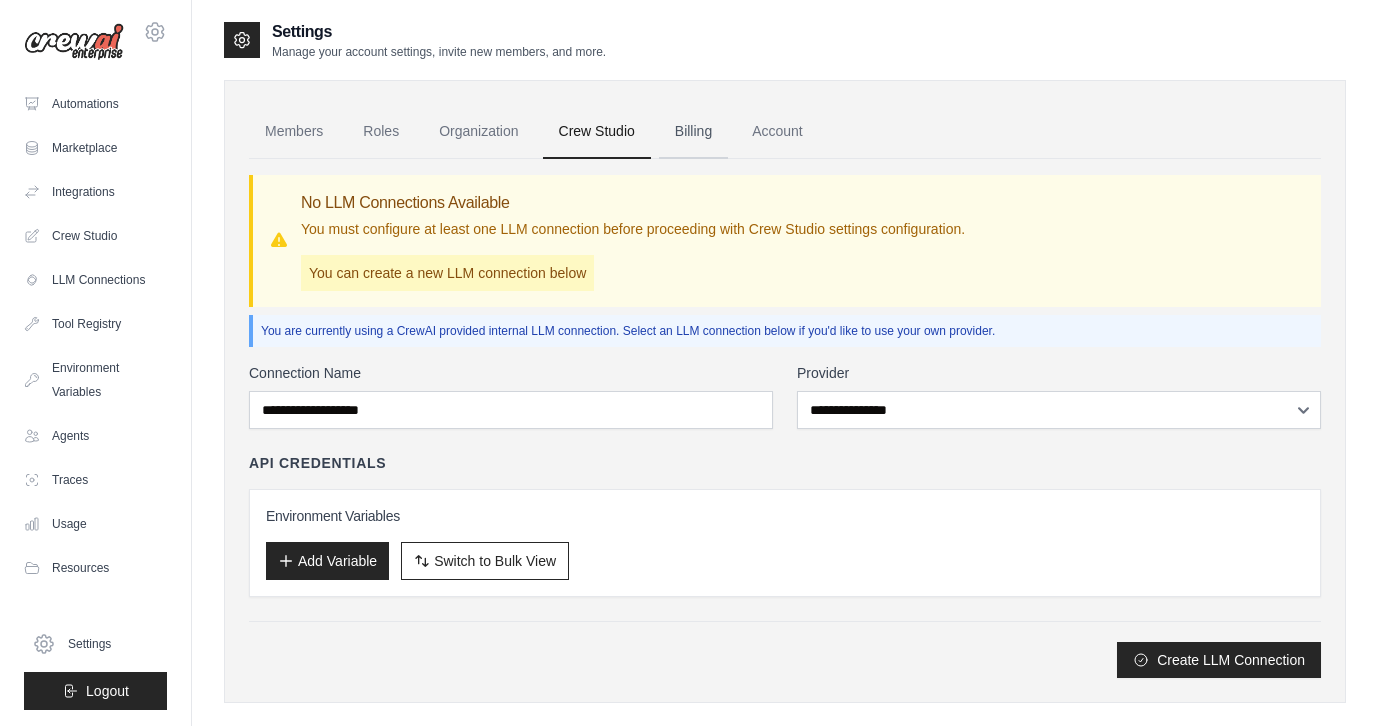click on "Billing" at bounding box center (693, 132) 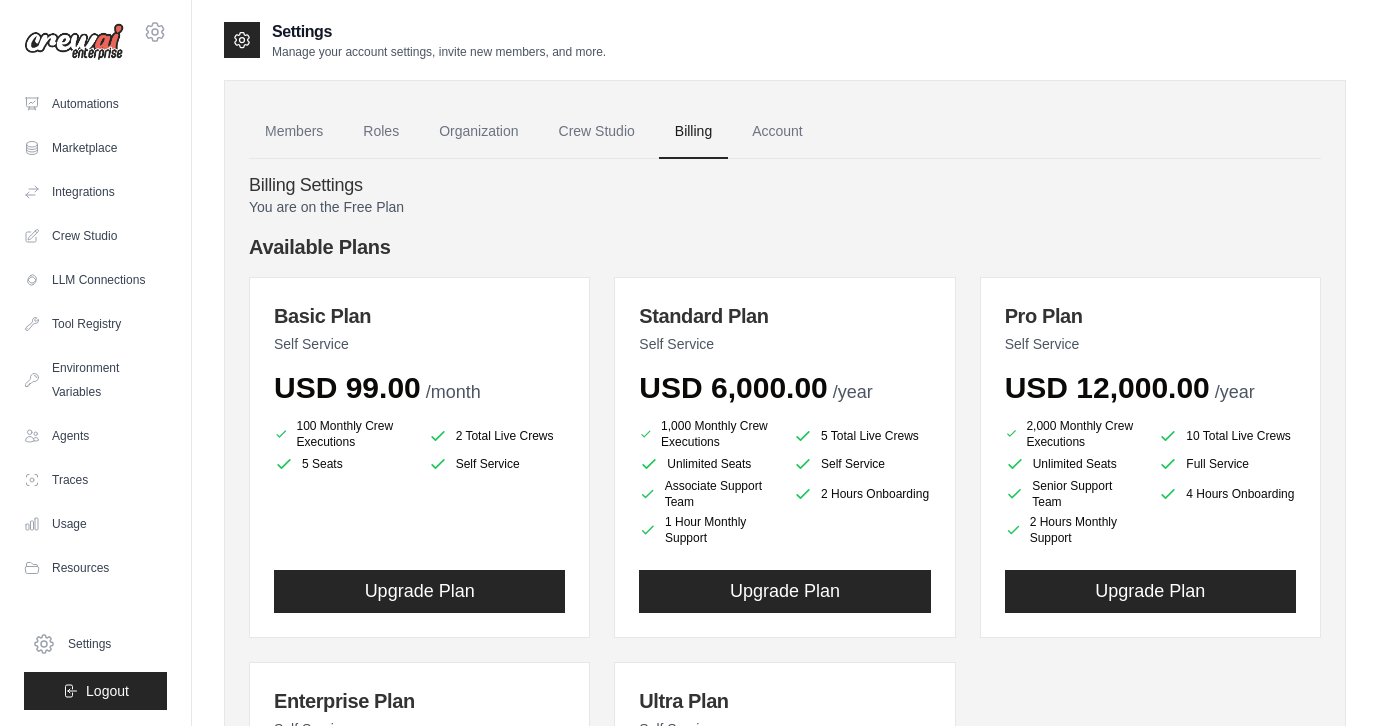 scroll, scrollTop: 0, scrollLeft: 0, axis: both 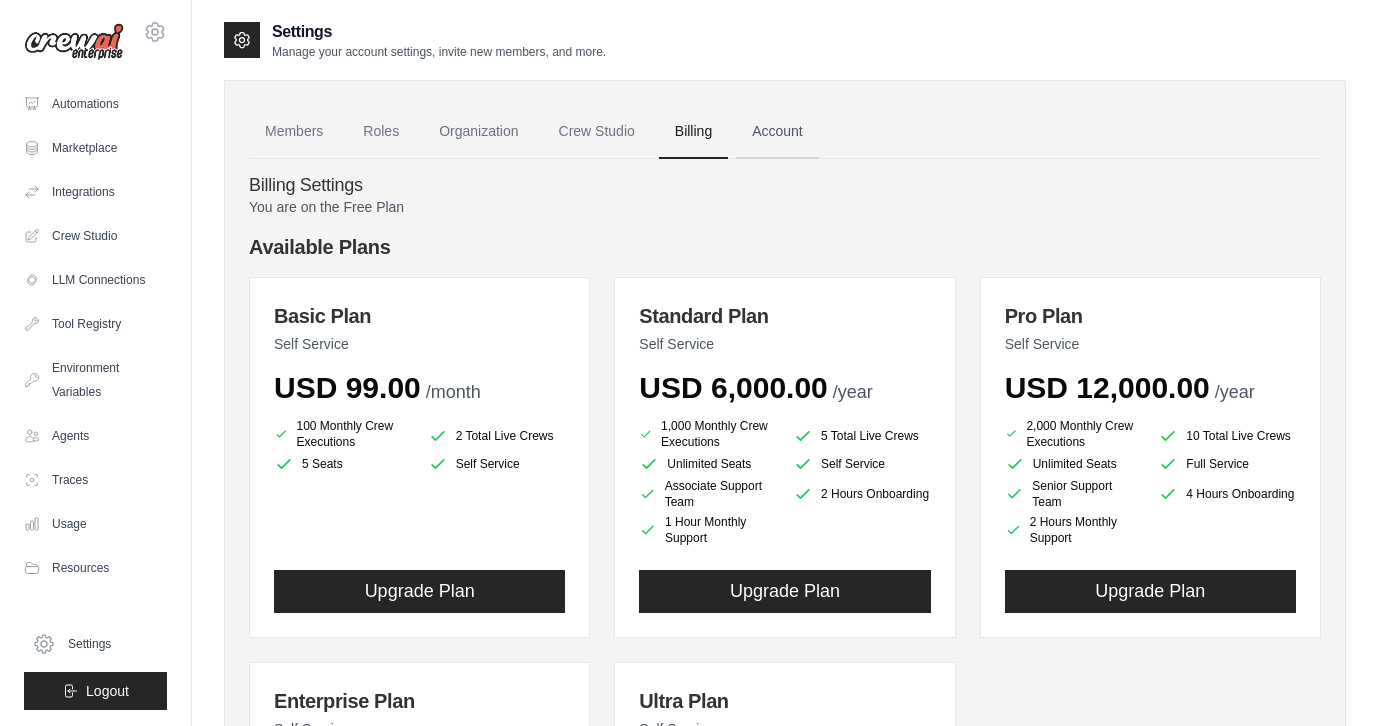 click on "Account" at bounding box center [777, 132] 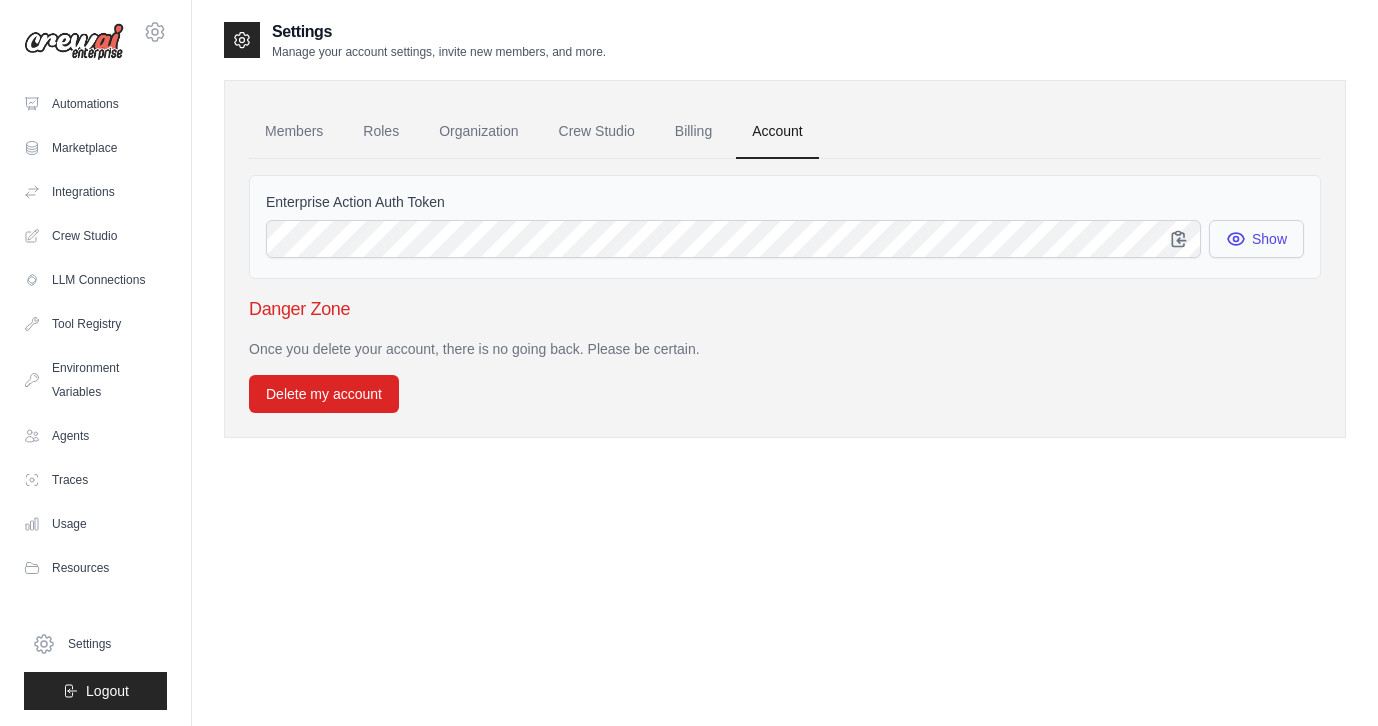 click 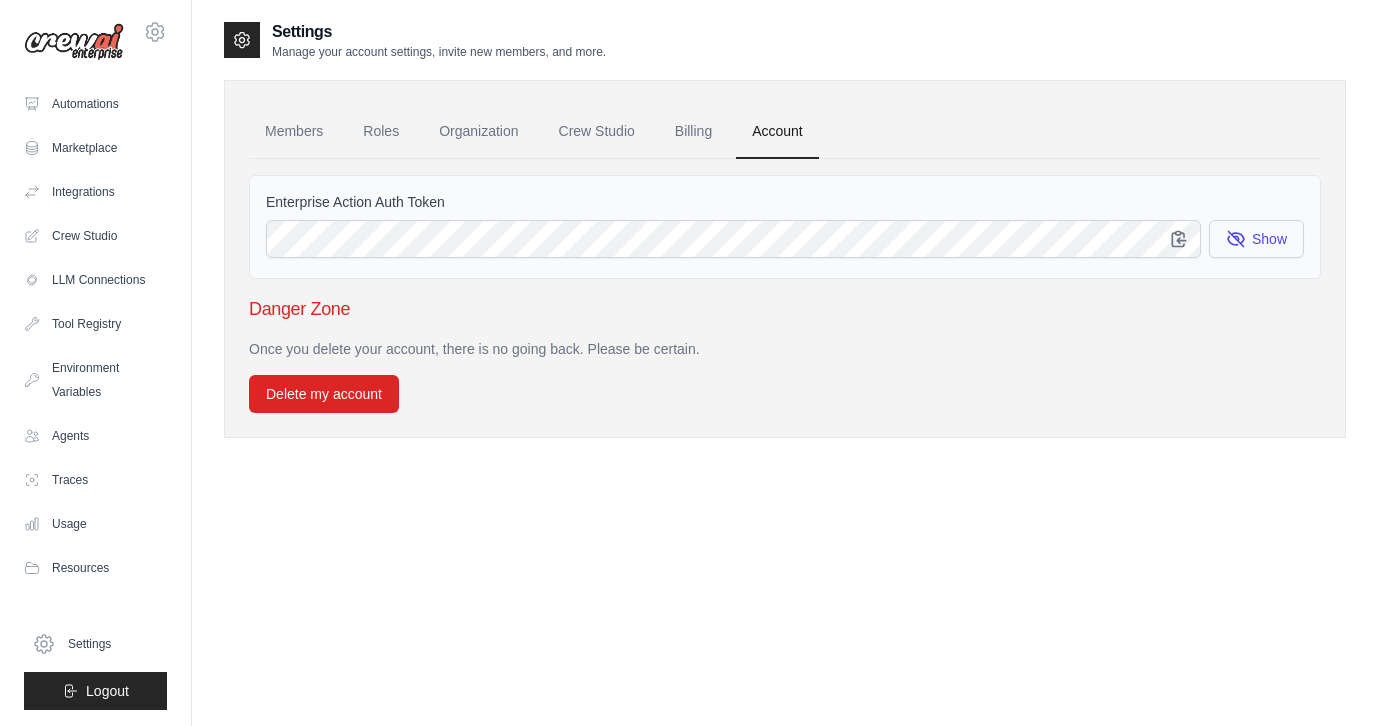 click 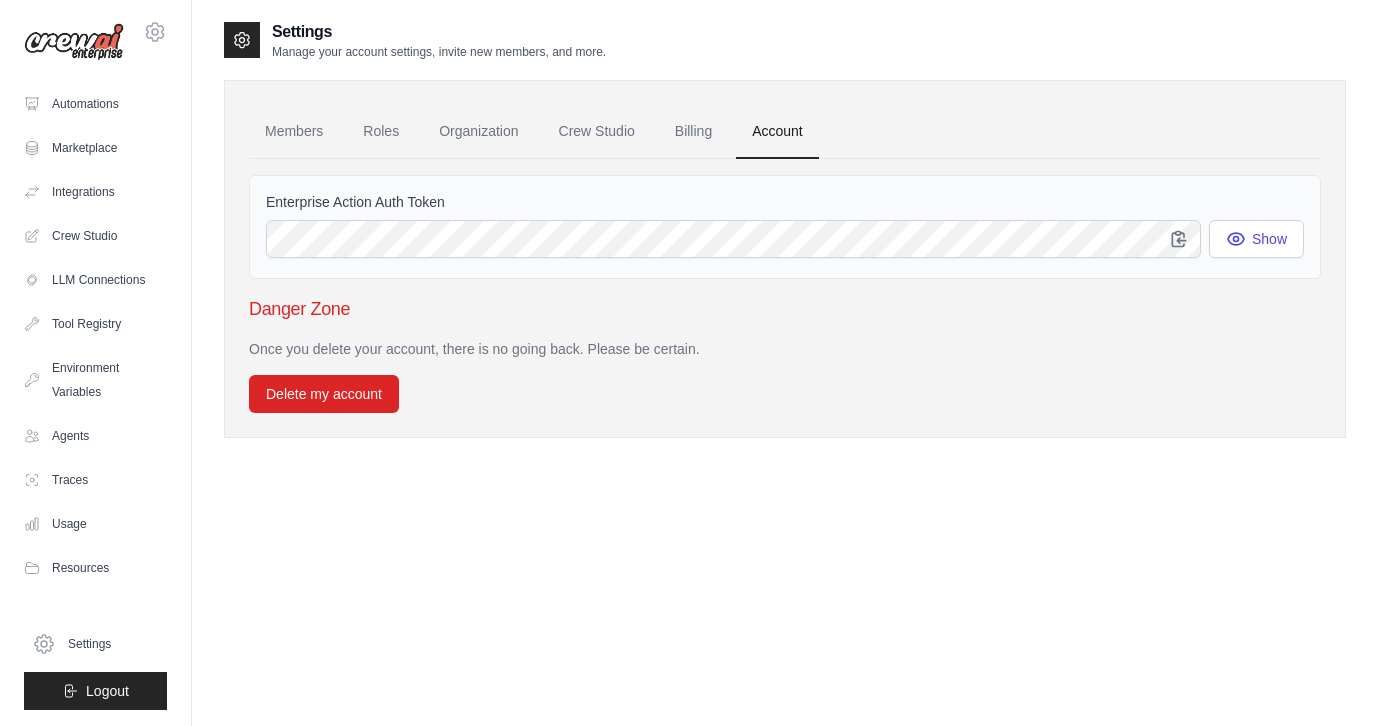 scroll, scrollTop: 0, scrollLeft: 0, axis: both 